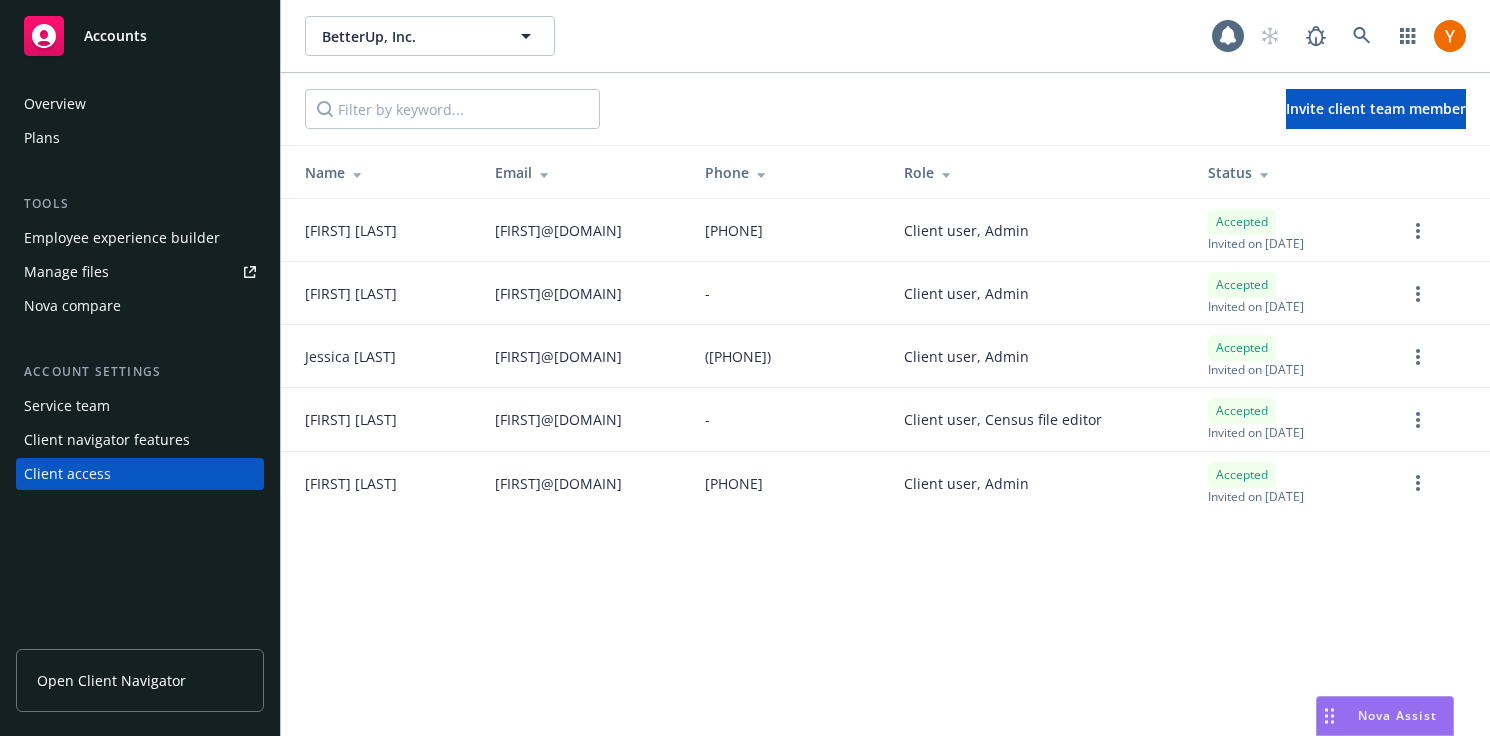 scroll, scrollTop: 0, scrollLeft: 0, axis: both 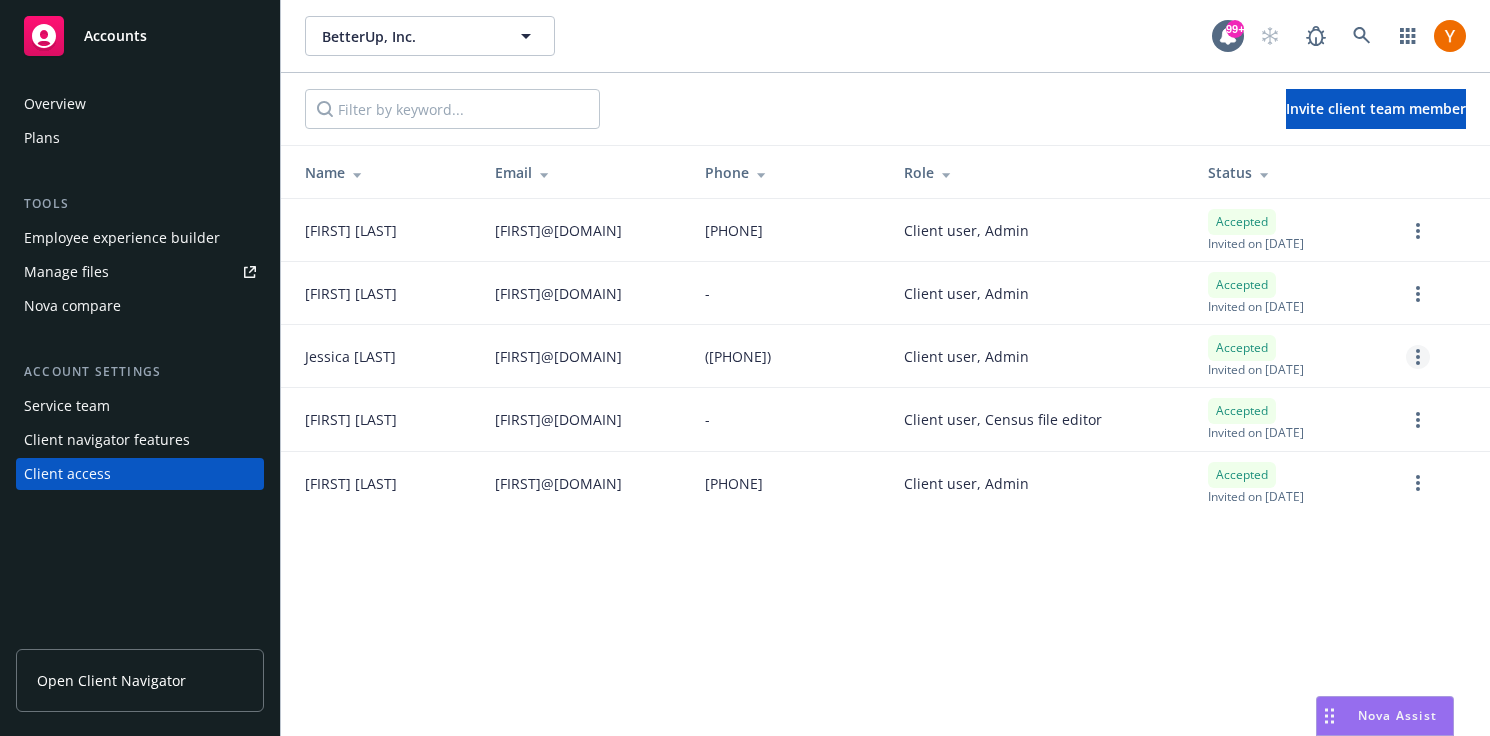 click at bounding box center (1418, 357) 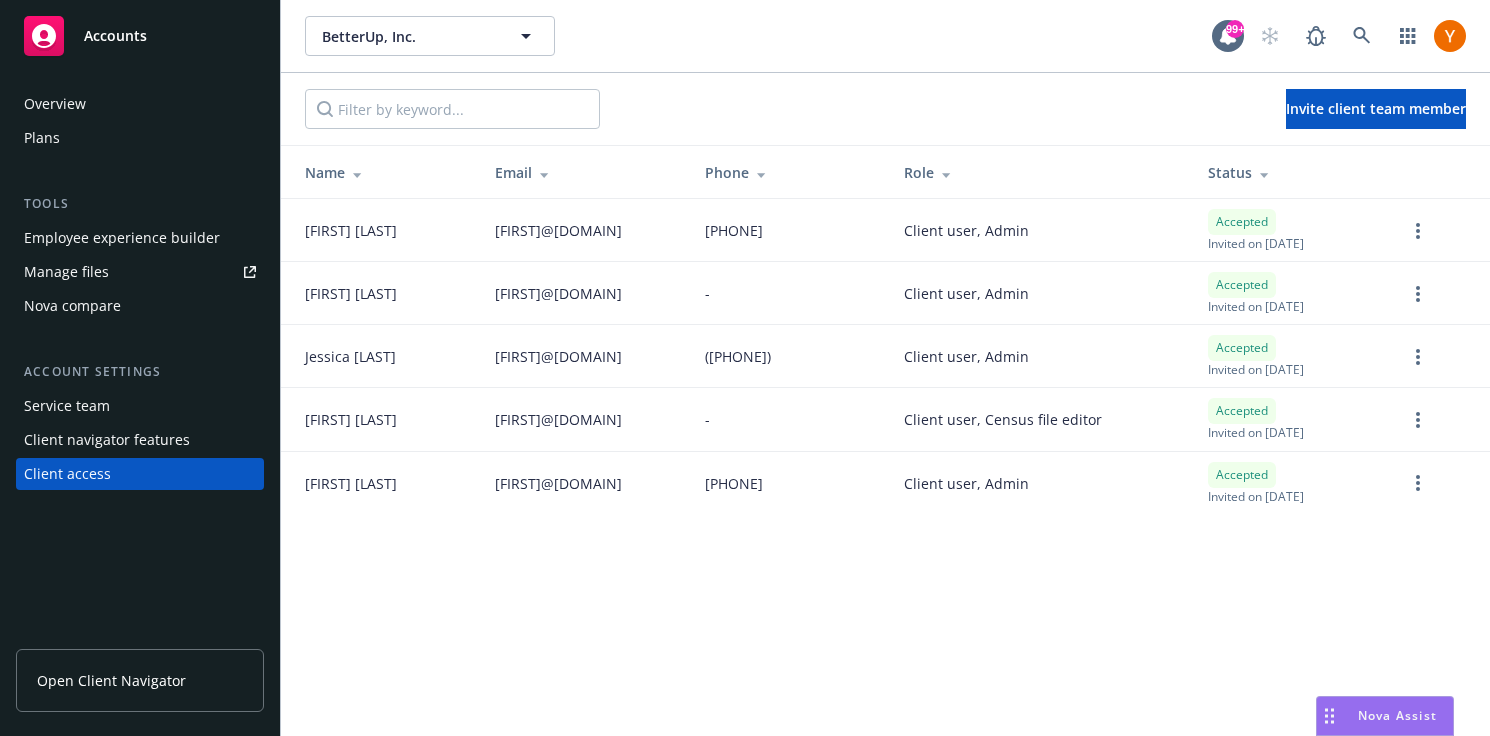 click on "Accepted Invited on [DATE]" at bounding box center (1291, 356) 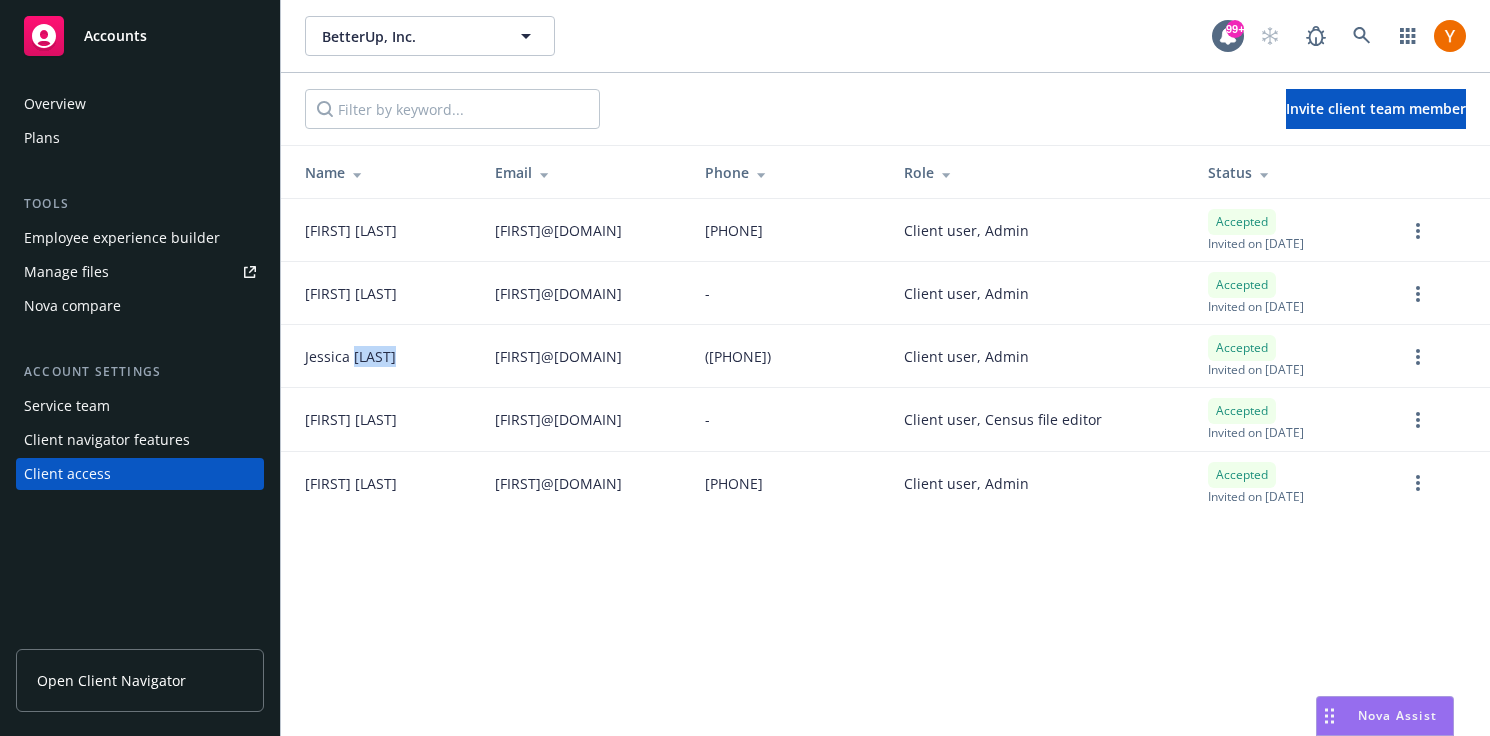 click on "[FIRST]   [LAST]" at bounding box center (350, 356) 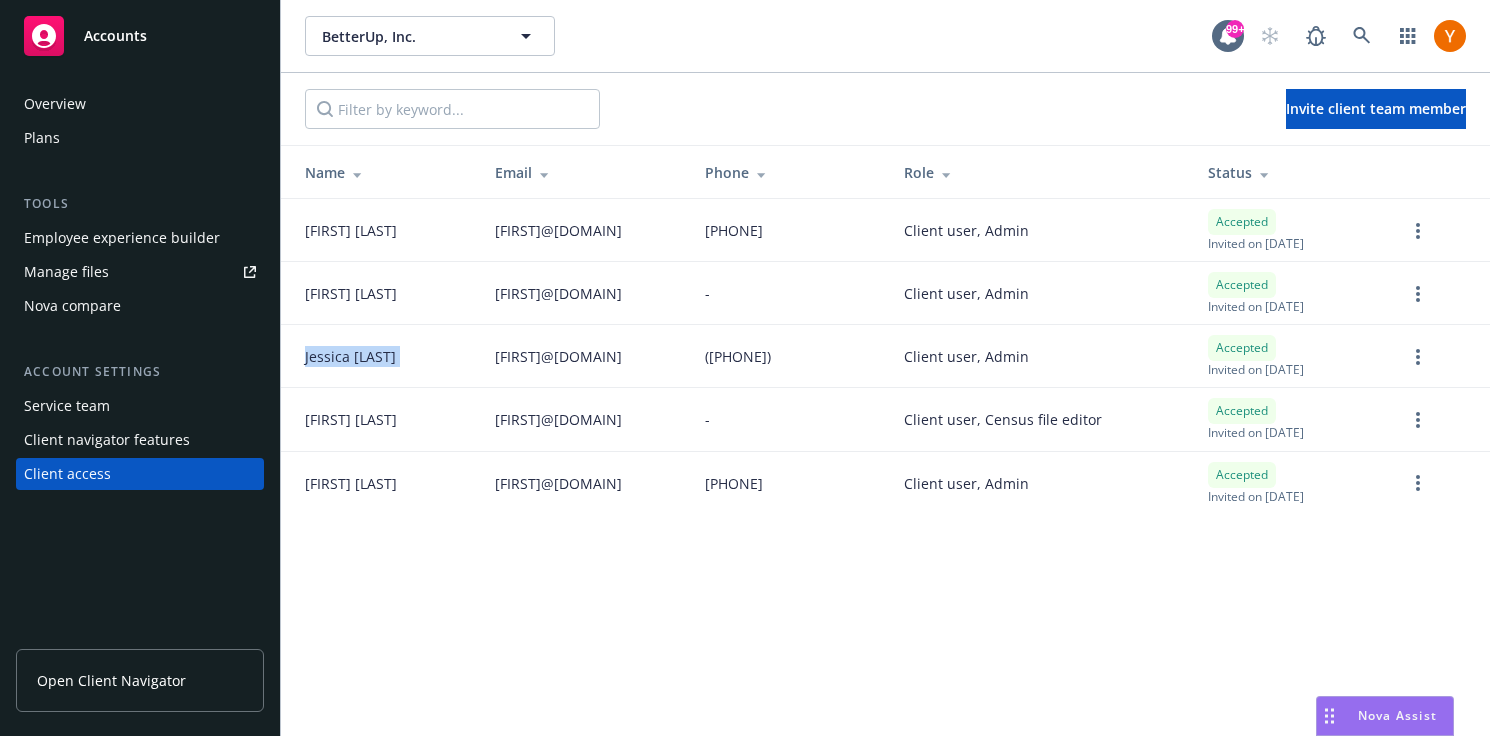 click on "[FIRST]   [LAST]" at bounding box center (350, 356) 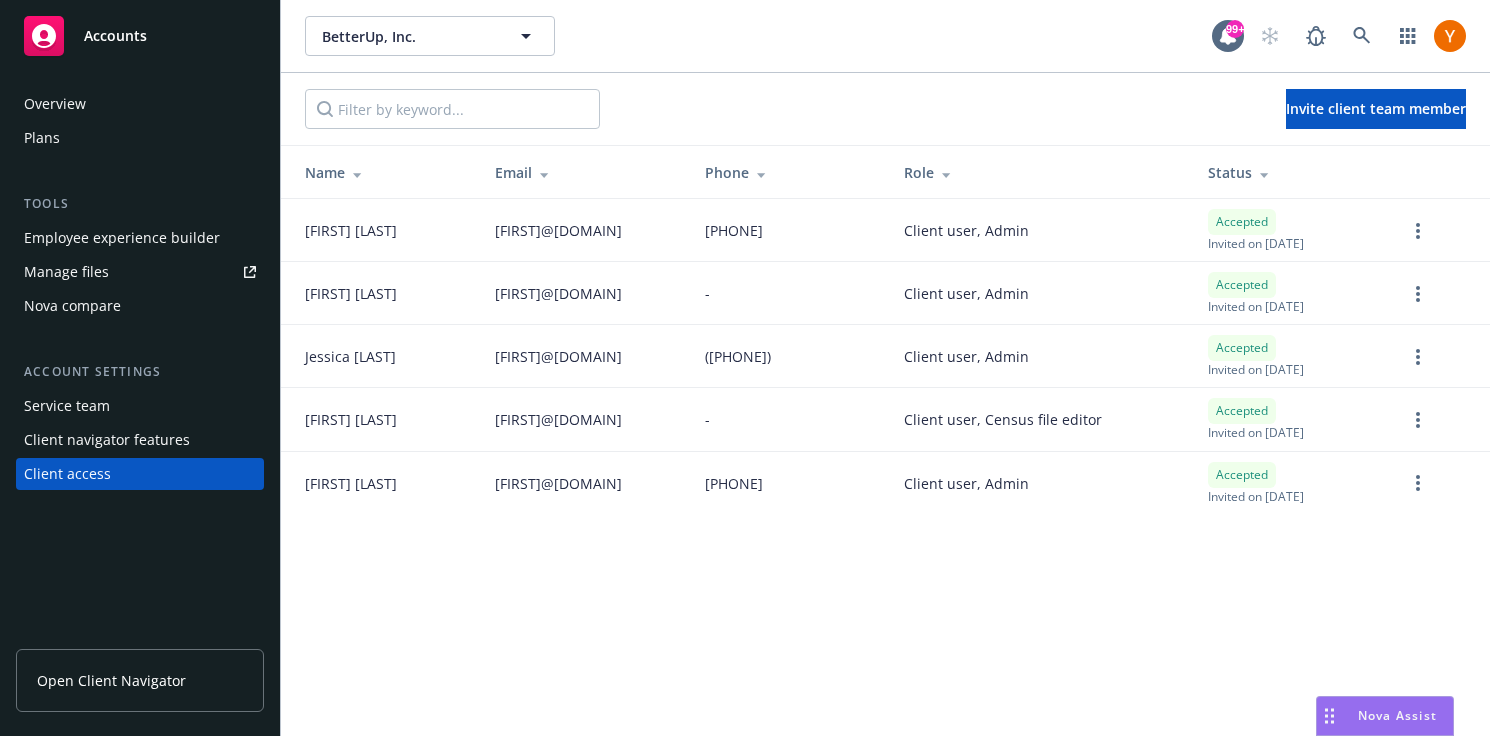 click on "[PHONE]" at bounding box center (788, 230) 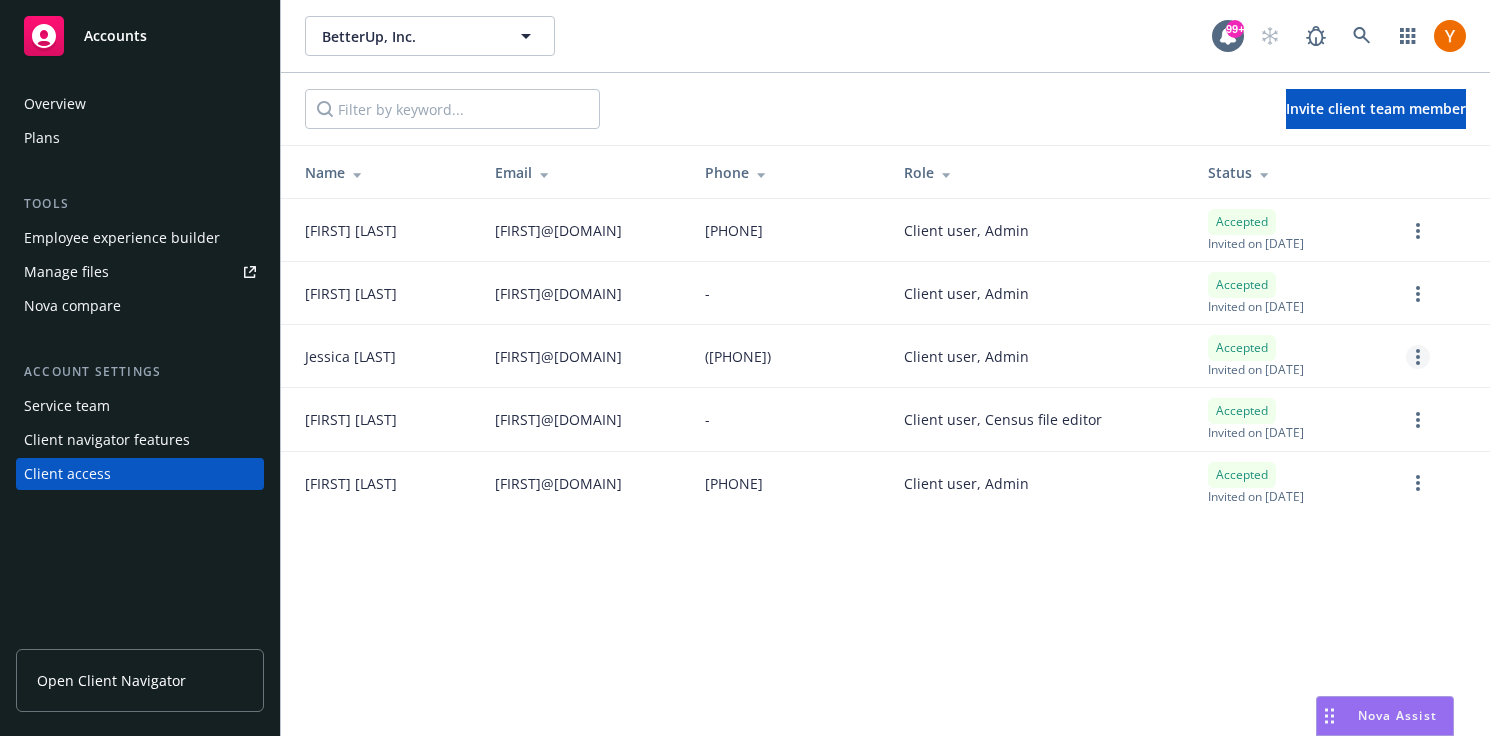 click at bounding box center (1418, 357) 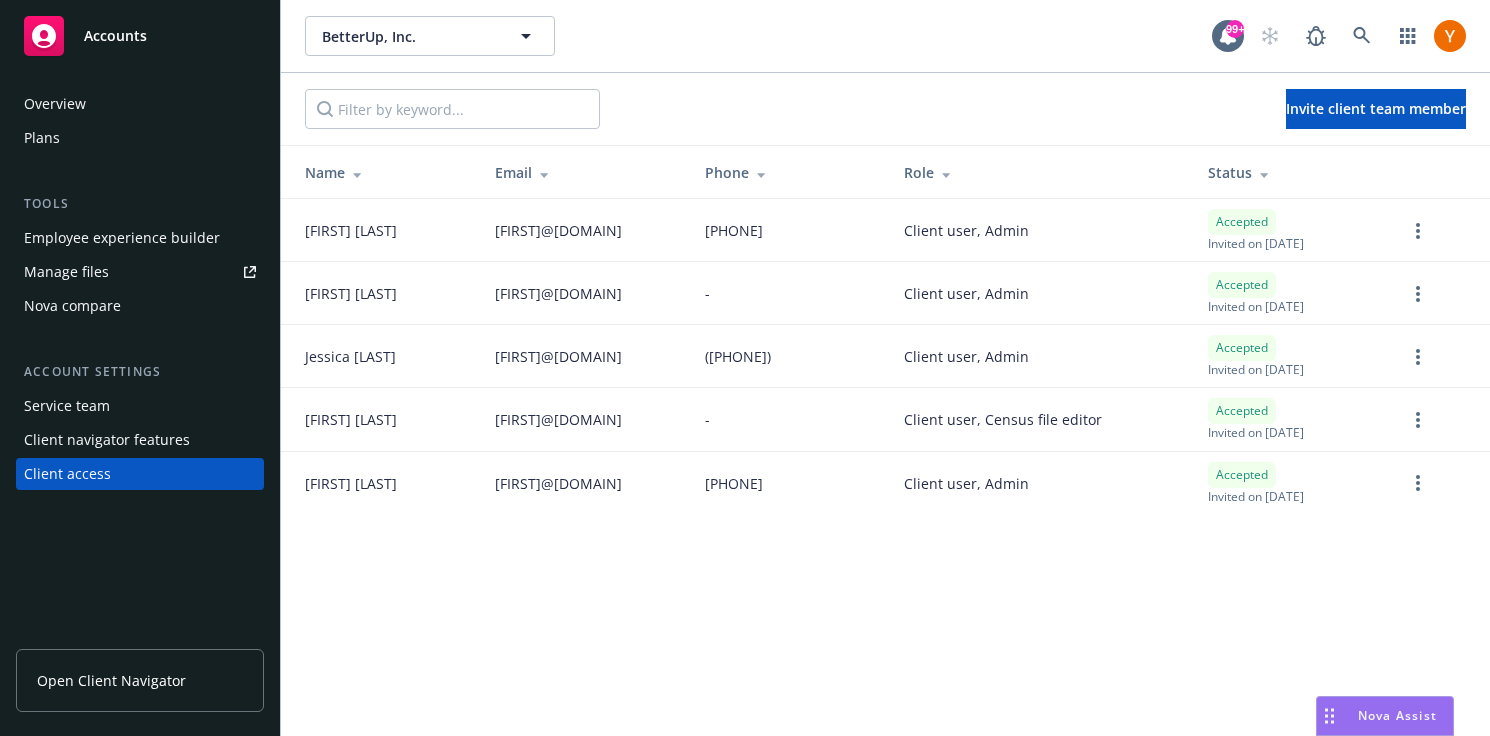 click on "Client user, Admin" at bounding box center [1040, 293] 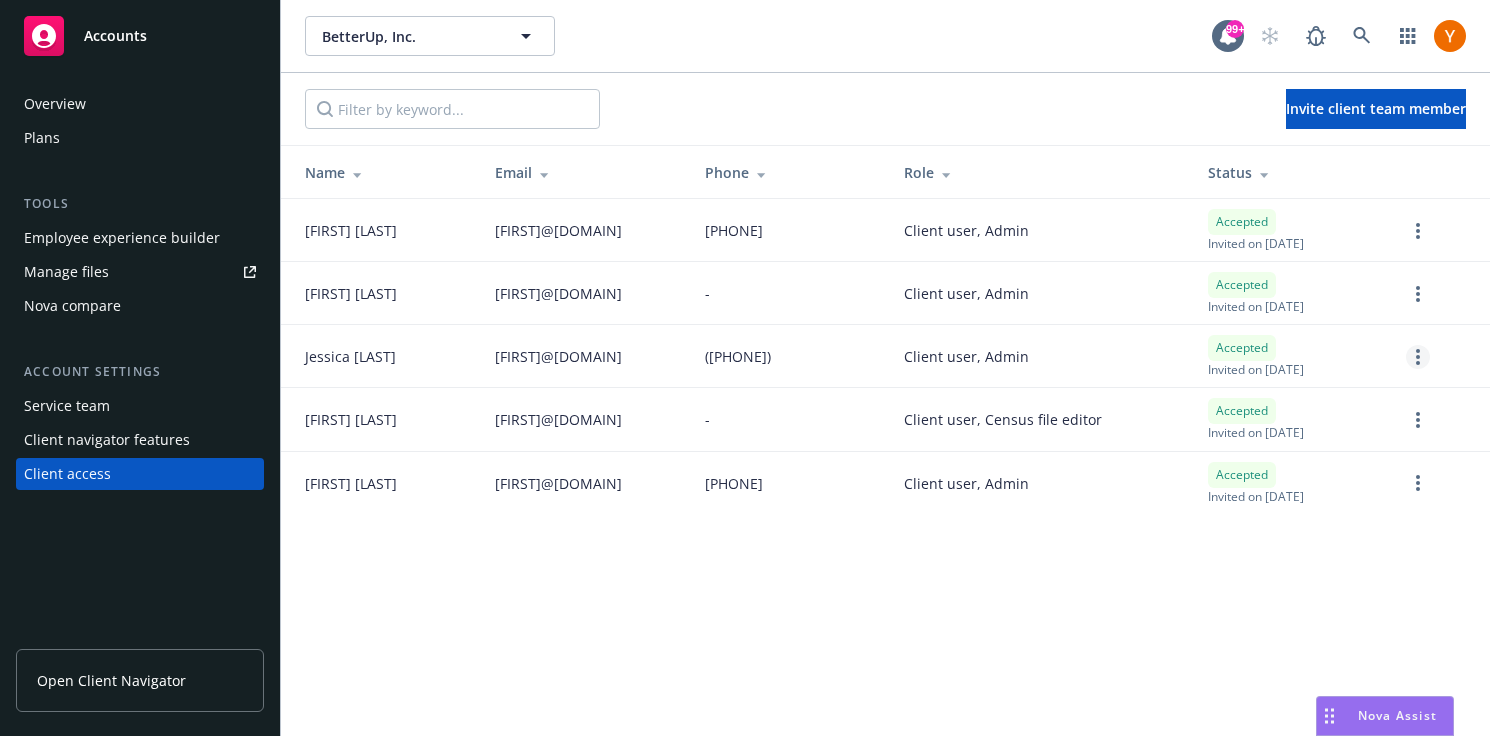 click at bounding box center (1418, 357) 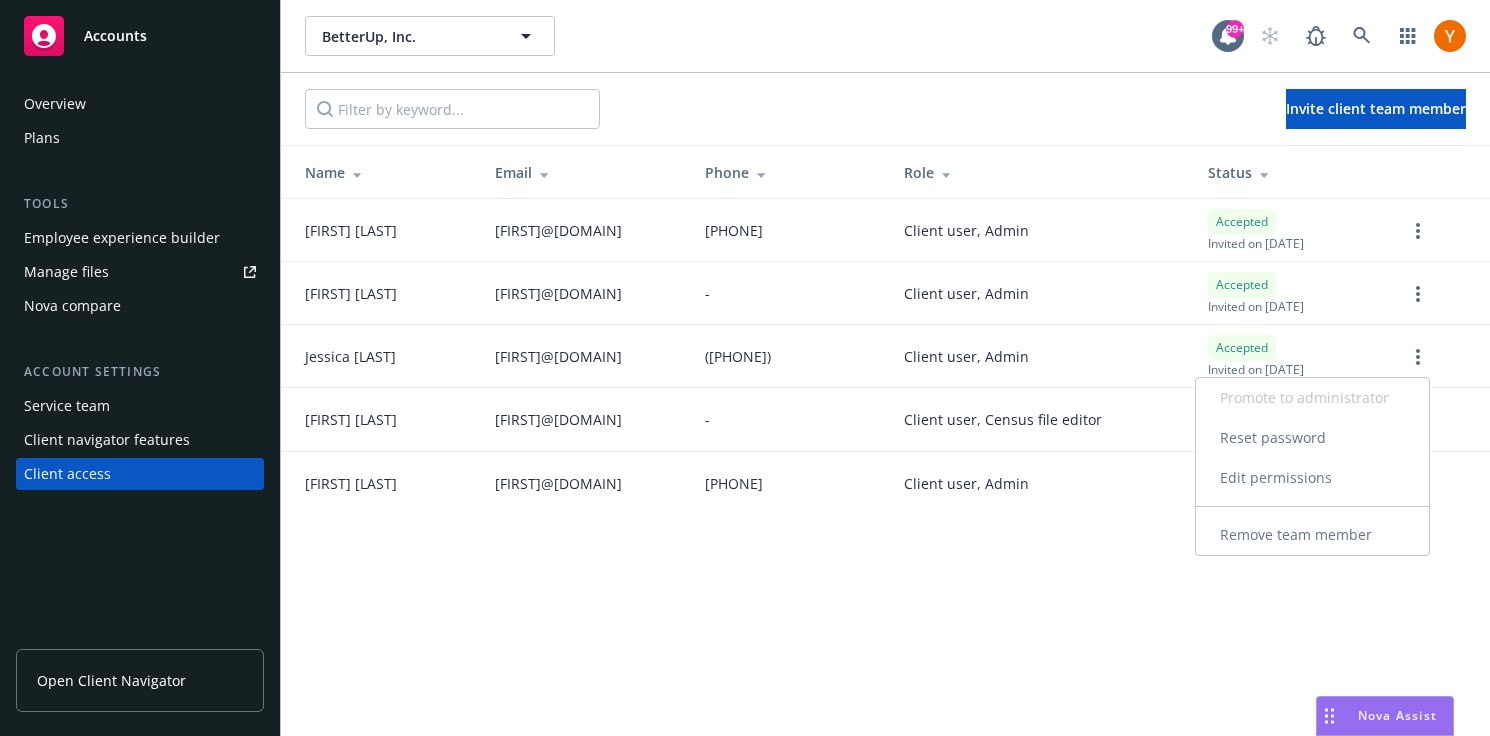 click on "Edit permissions" at bounding box center [1312, 478] 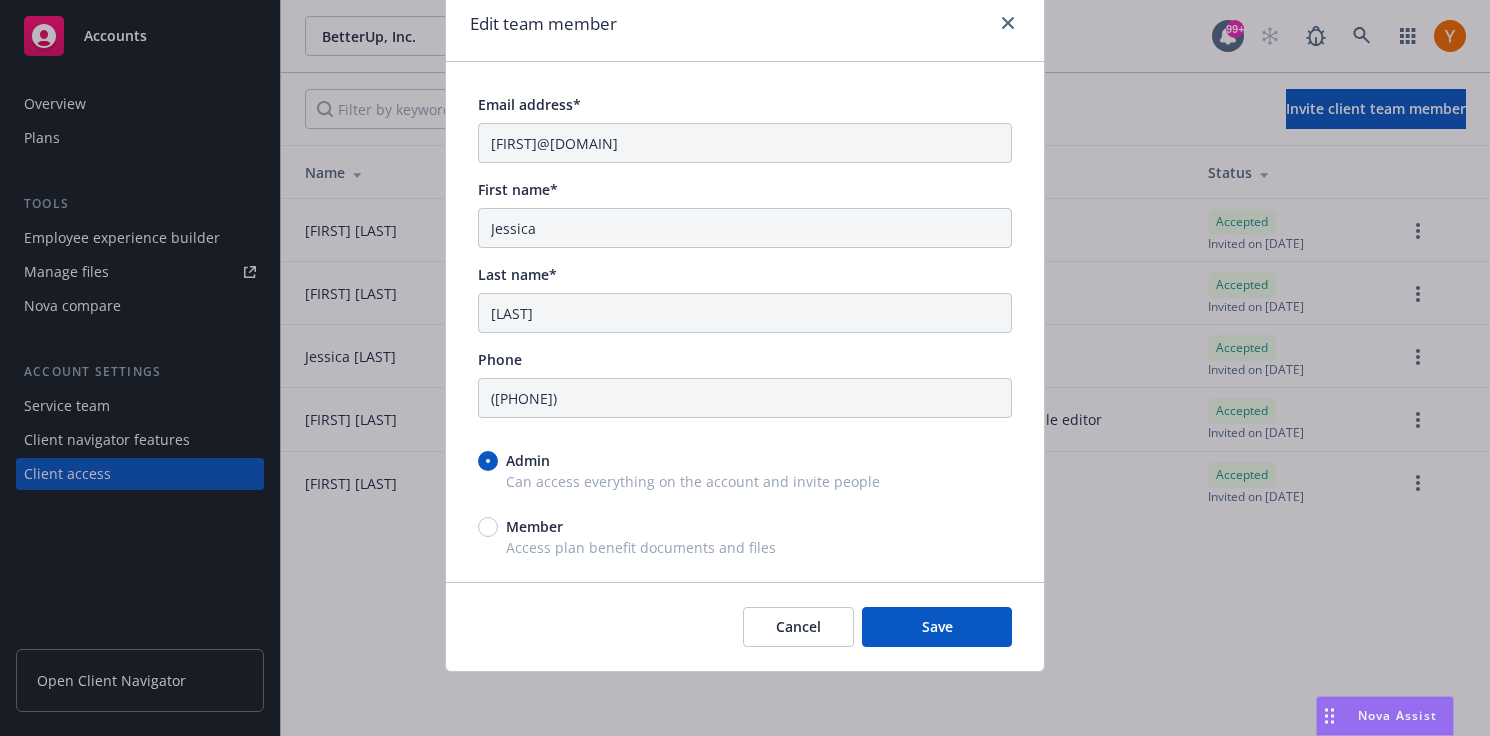 scroll, scrollTop: 0, scrollLeft: 0, axis: both 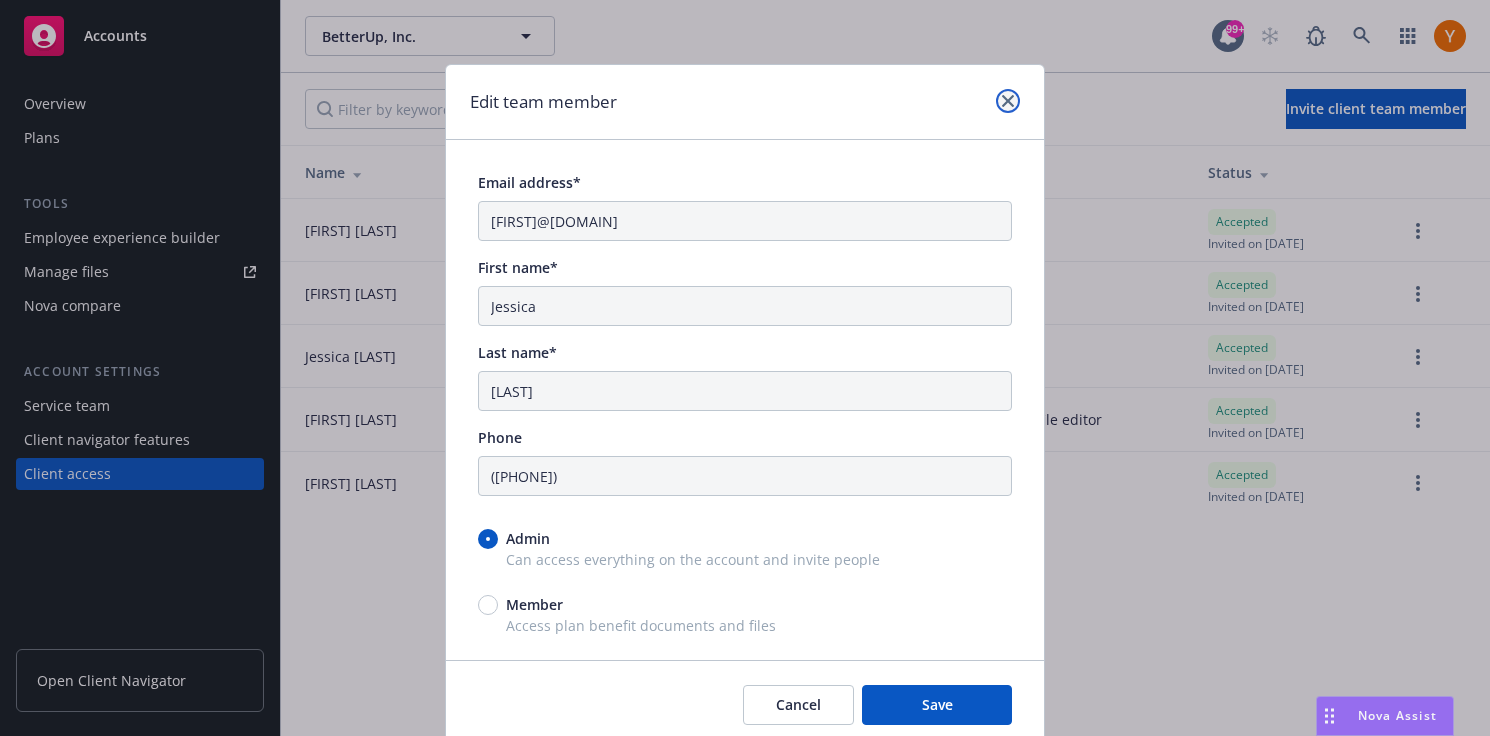click at bounding box center (1008, 101) 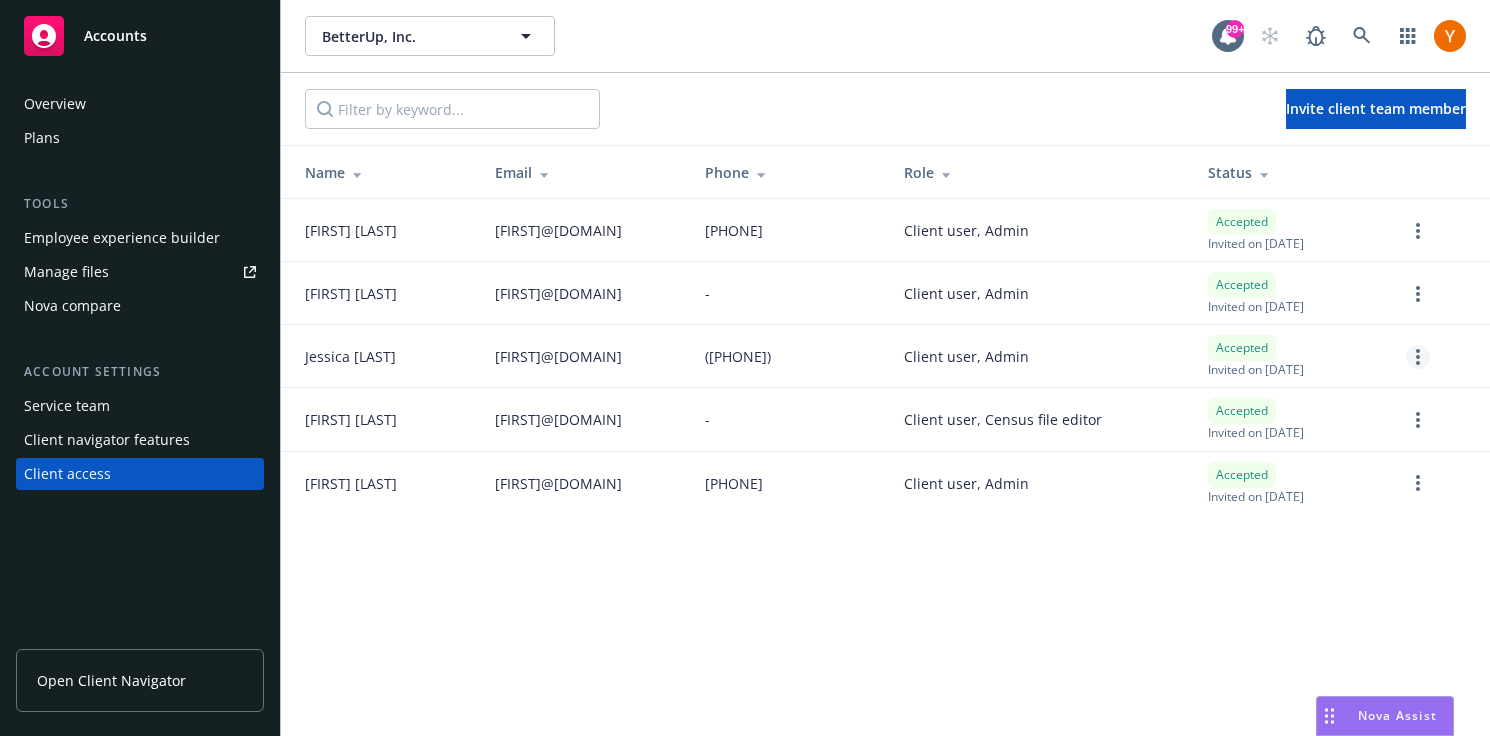 click 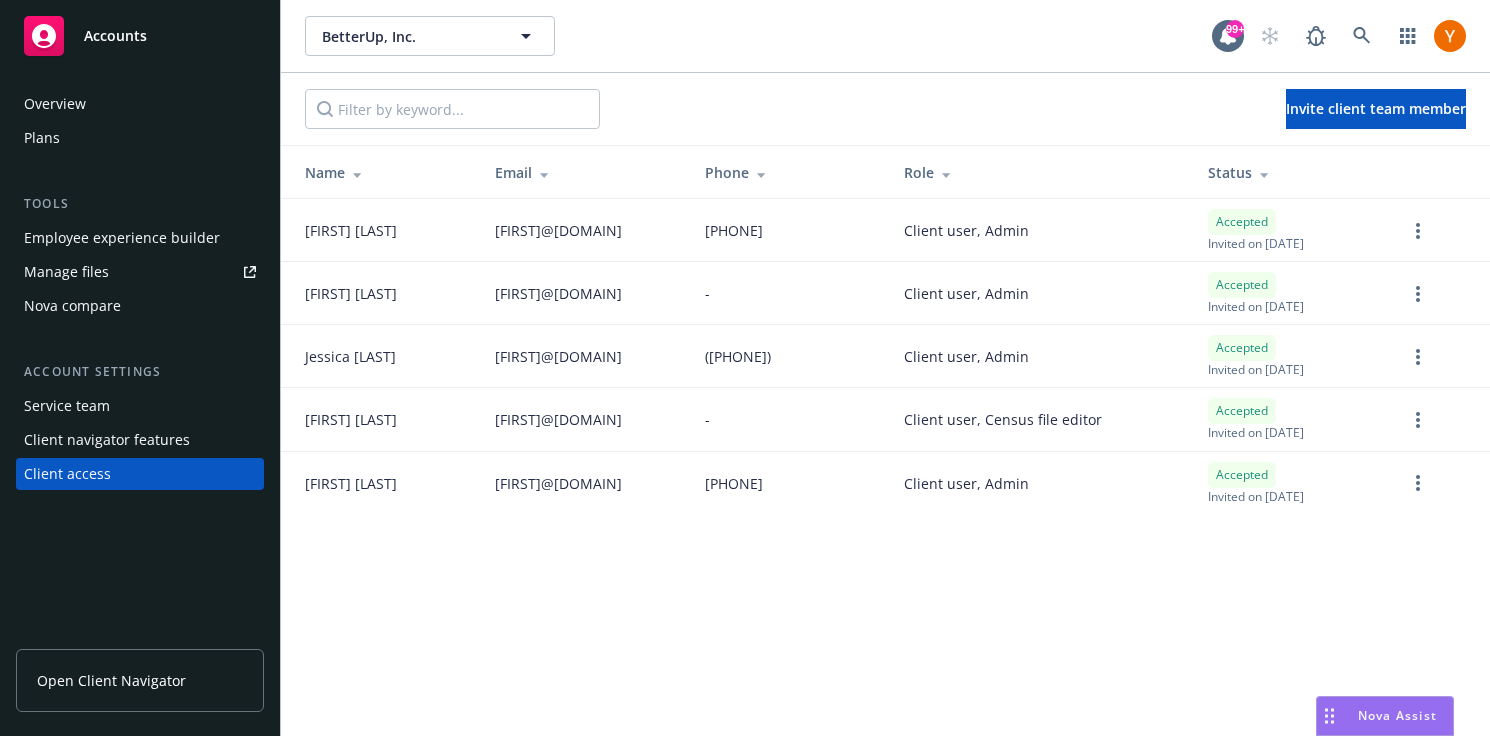 click on "BetterUp, Inc. BetterUp, Inc. 99+ Invite client team member Name Email Phone Role Status [FIRST]   [LAST] [FIRST]@[DOMAIN] [PHONE] Client user, Admin Accepted Invited on [DATE] [FIRST]   [LAST] [FIRST]@[DOMAIN] - Client user, Admin Accepted Invited on [DATE] [FIRST]   [LAST] [FIRST]@[DOMAIN] ([PHONE]) Client user, Admin Accepted Invited on [DATE] [FIRST]   [LAST] [FIRST]@[DOMAIN] - Client user, Census file editor Accepted Invited on [DATE] [FIRST]   [LAST] [FIRST]@[DOMAIN] [PHONE] Client user, Admin Accepted Invited on [DATE]" at bounding box center [885, 368] 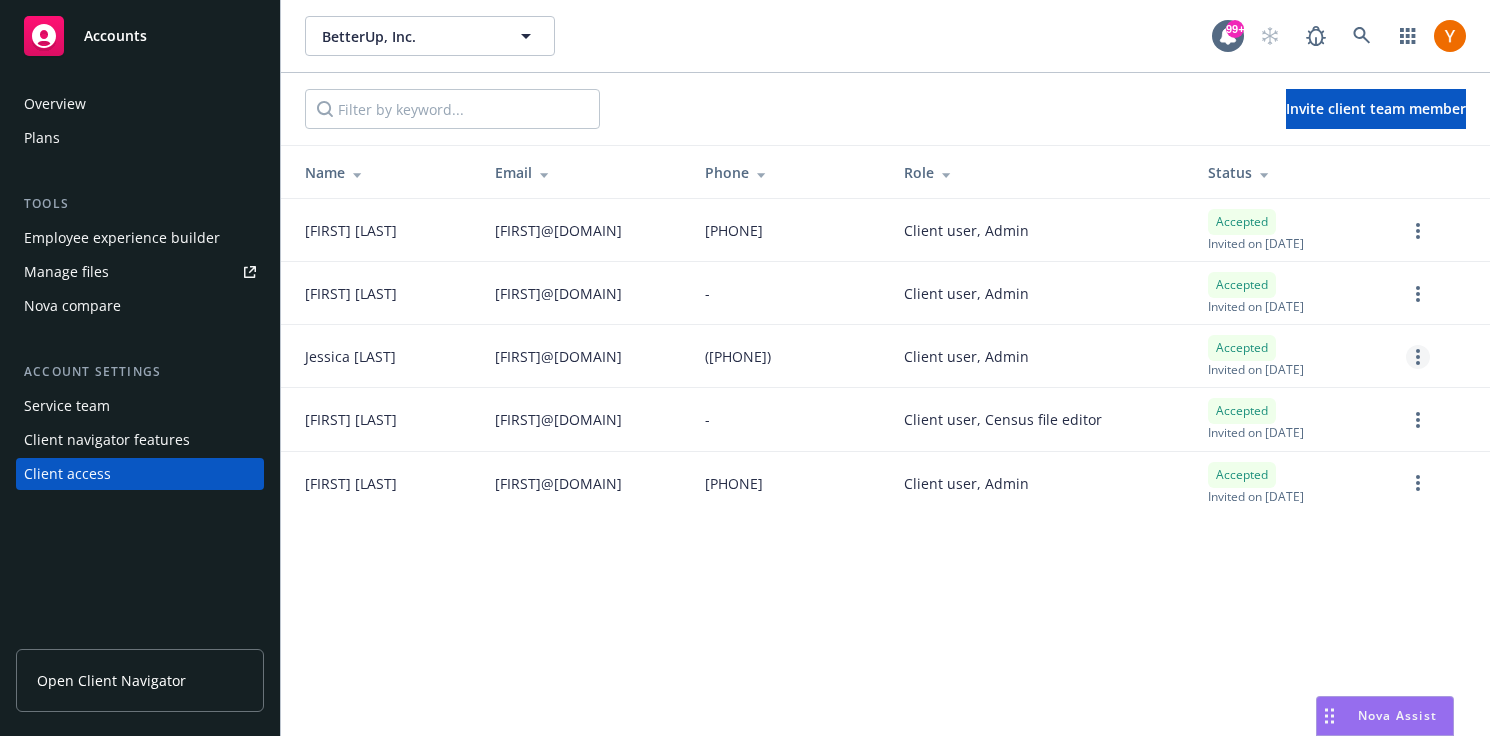 click at bounding box center [1418, 357] 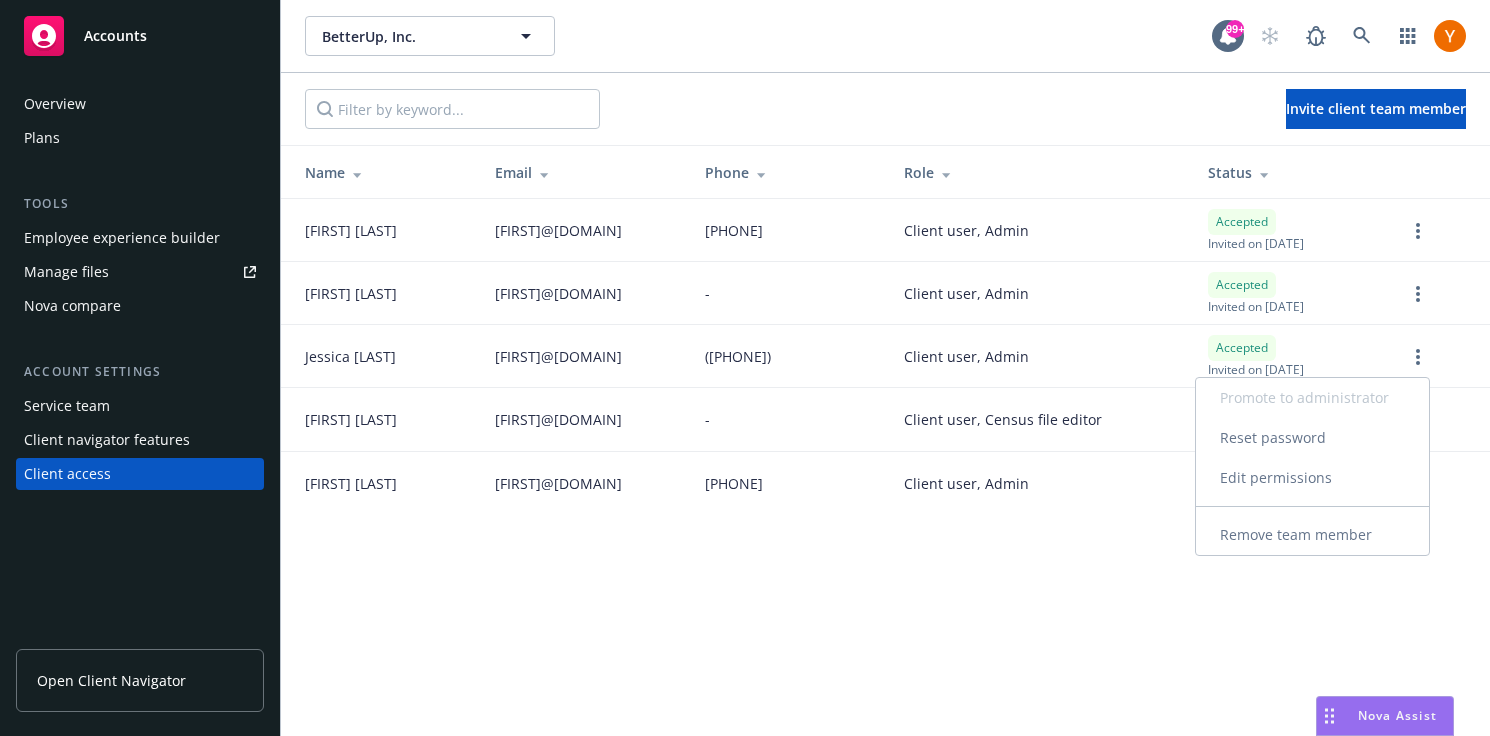 click on "Edit permissions" at bounding box center (1312, 478) 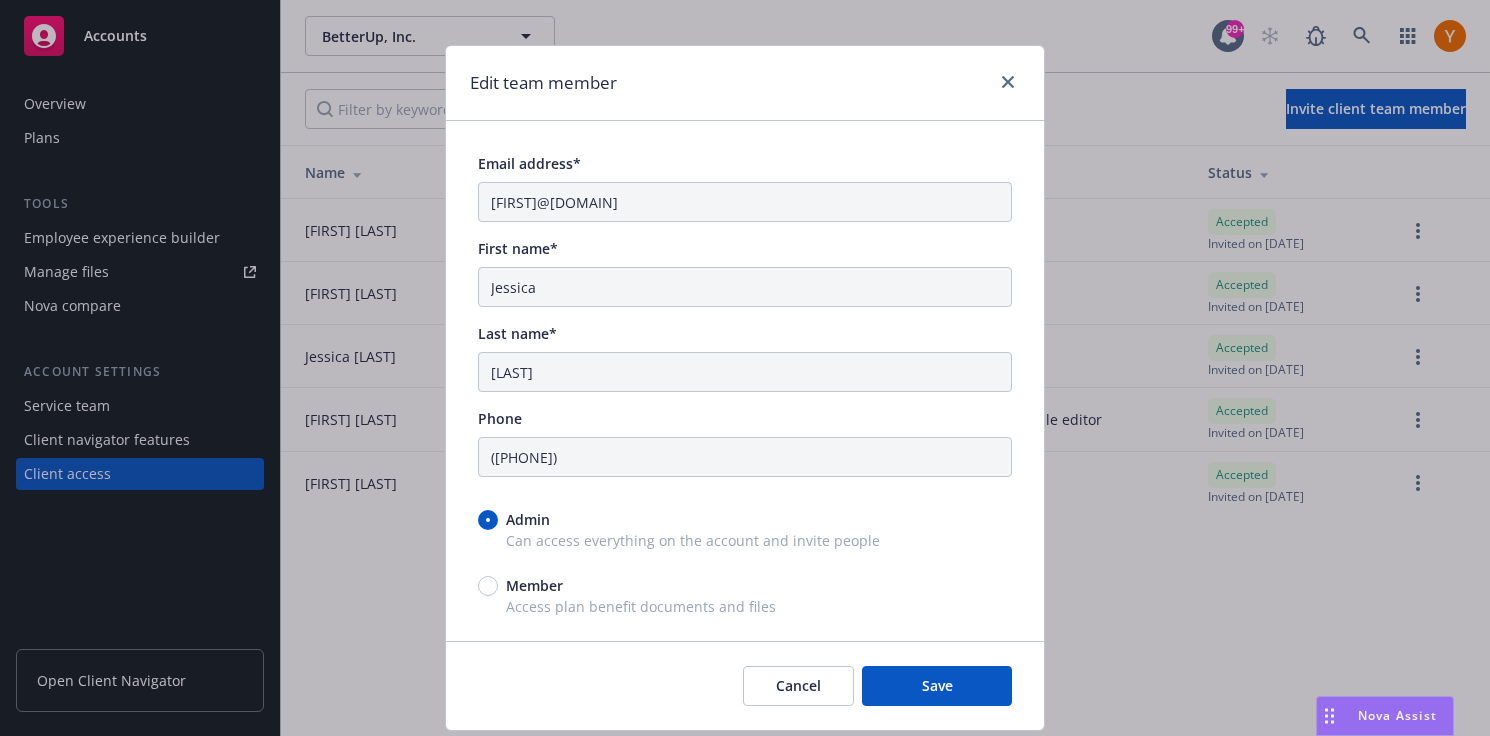 scroll, scrollTop: 25, scrollLeft: 0, axis: vertical 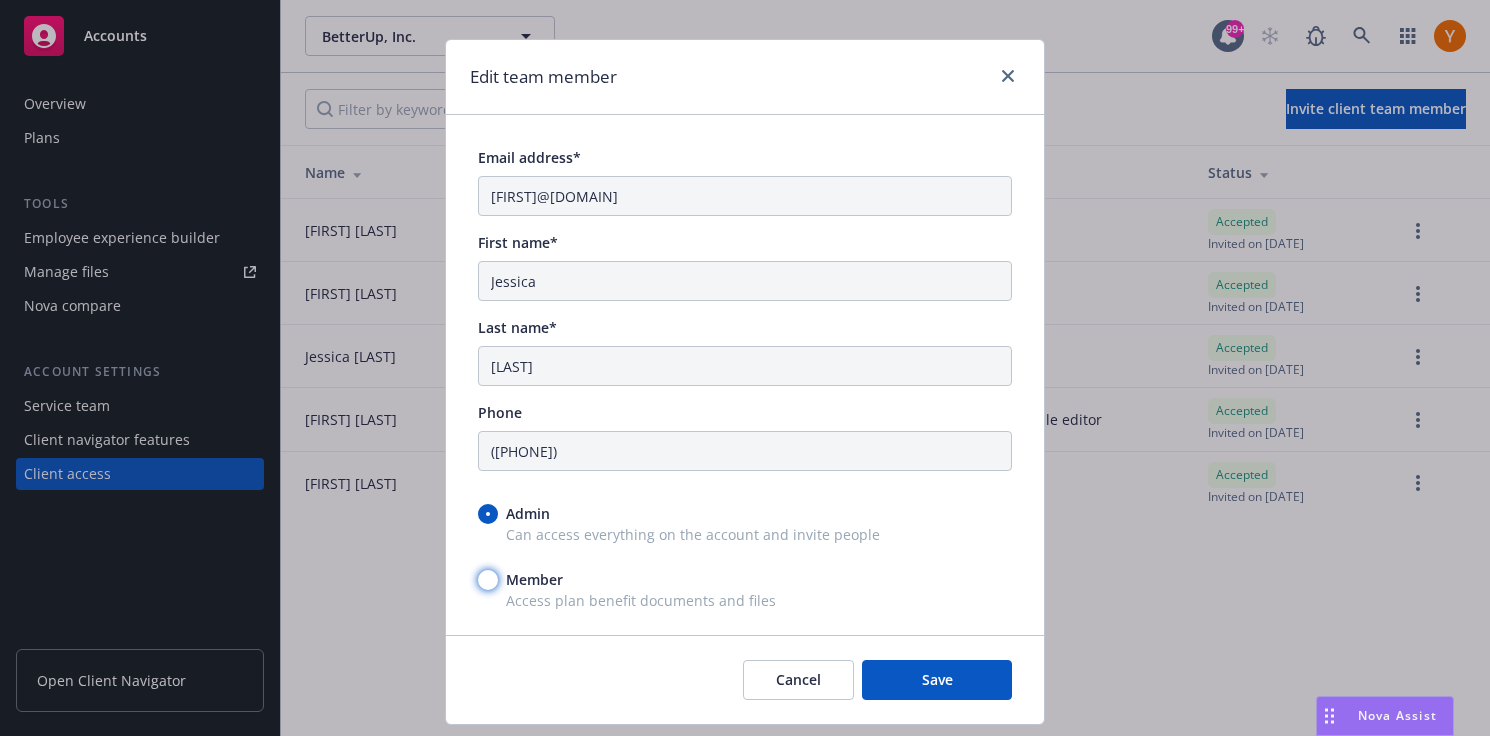 click on "Member" at bounding box center [488, 580] 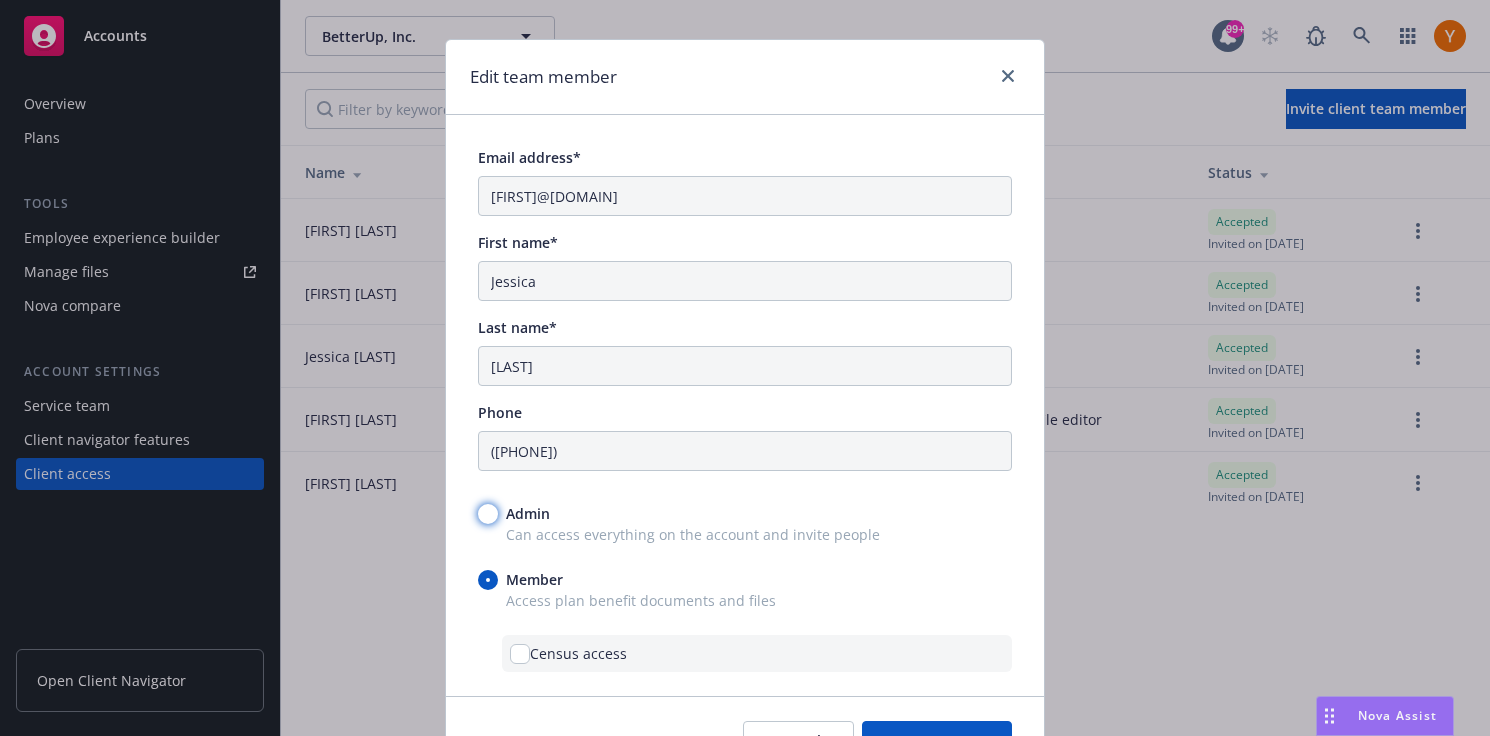 click on "Admin" at bounding box center (488, 514) 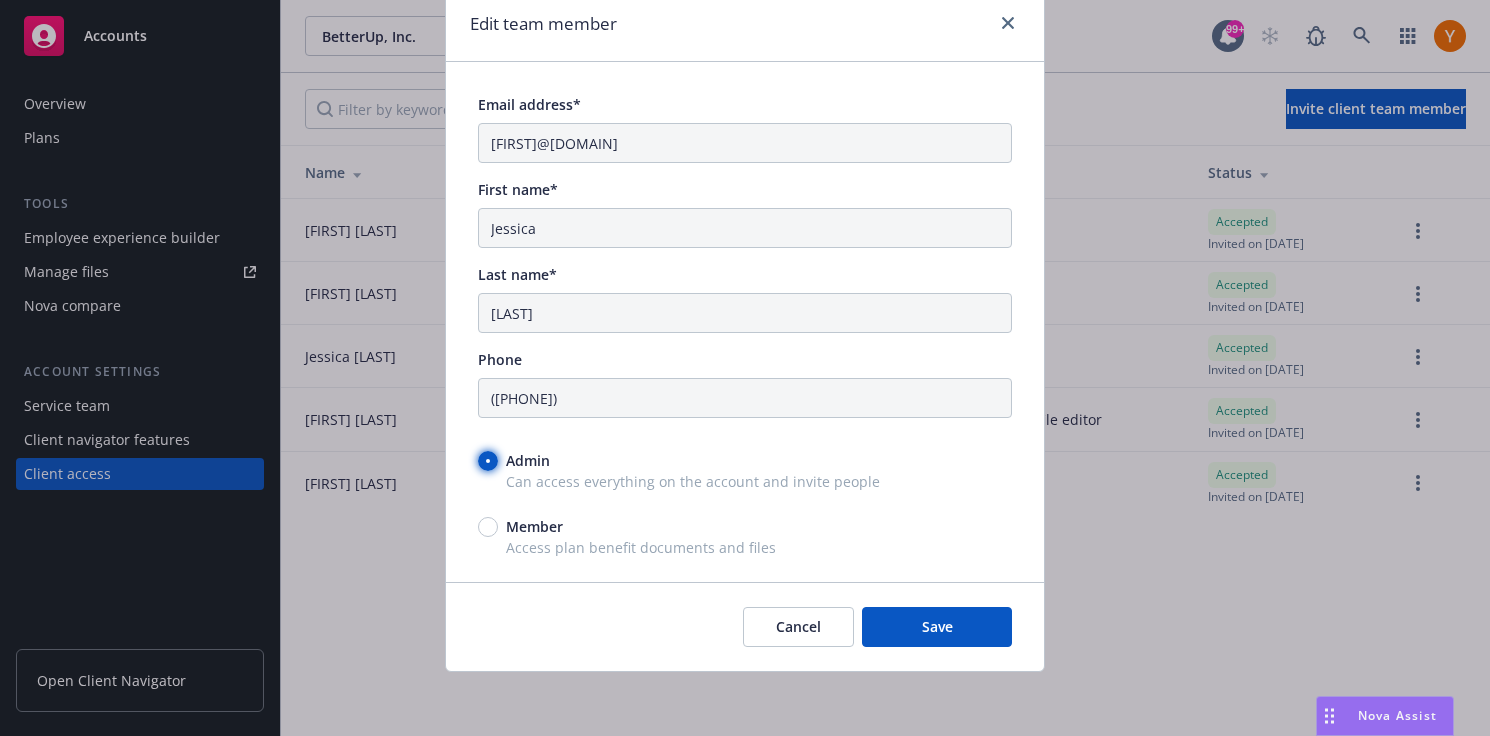 scroll, scrollTop: 0, scrollLeft: 0, axis: both 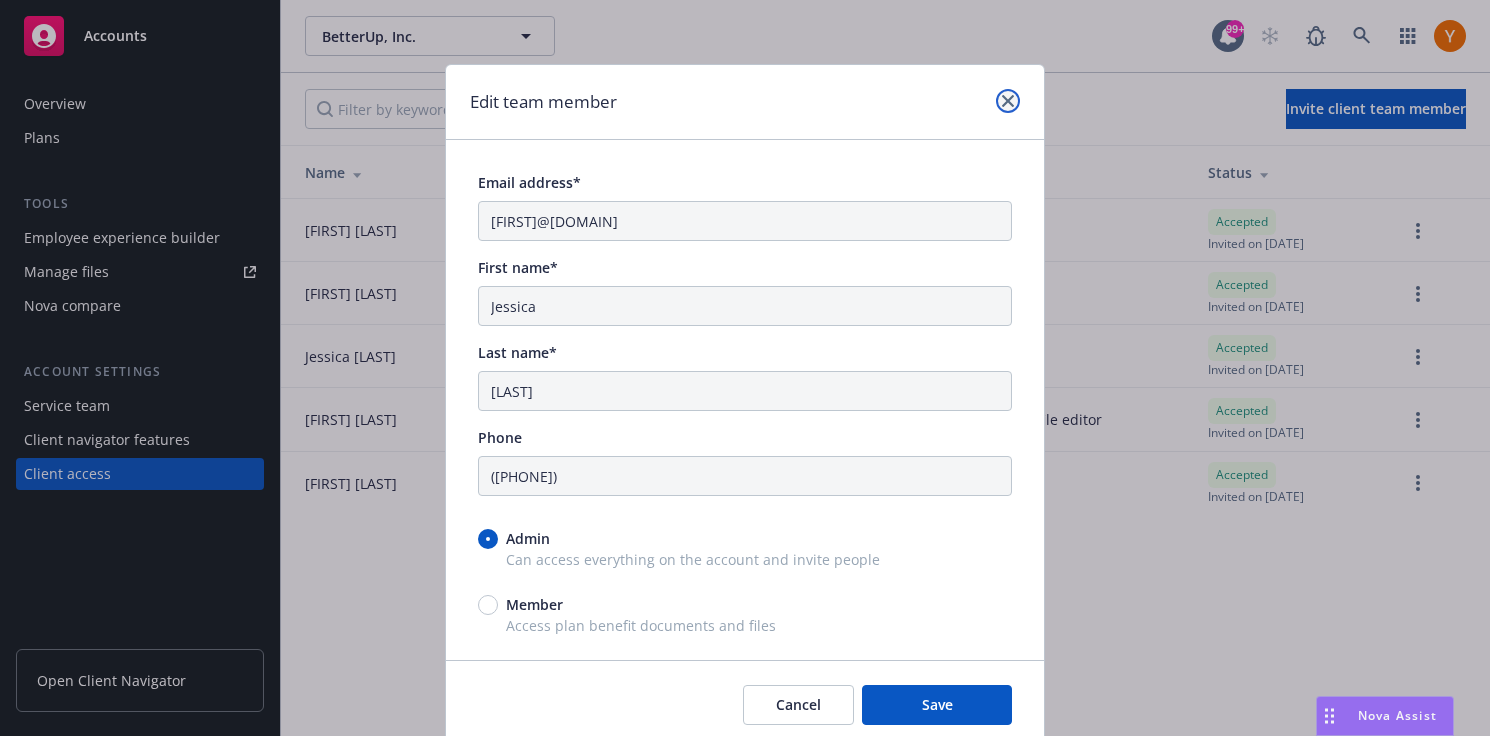 click at bounding box center [1008, 101] 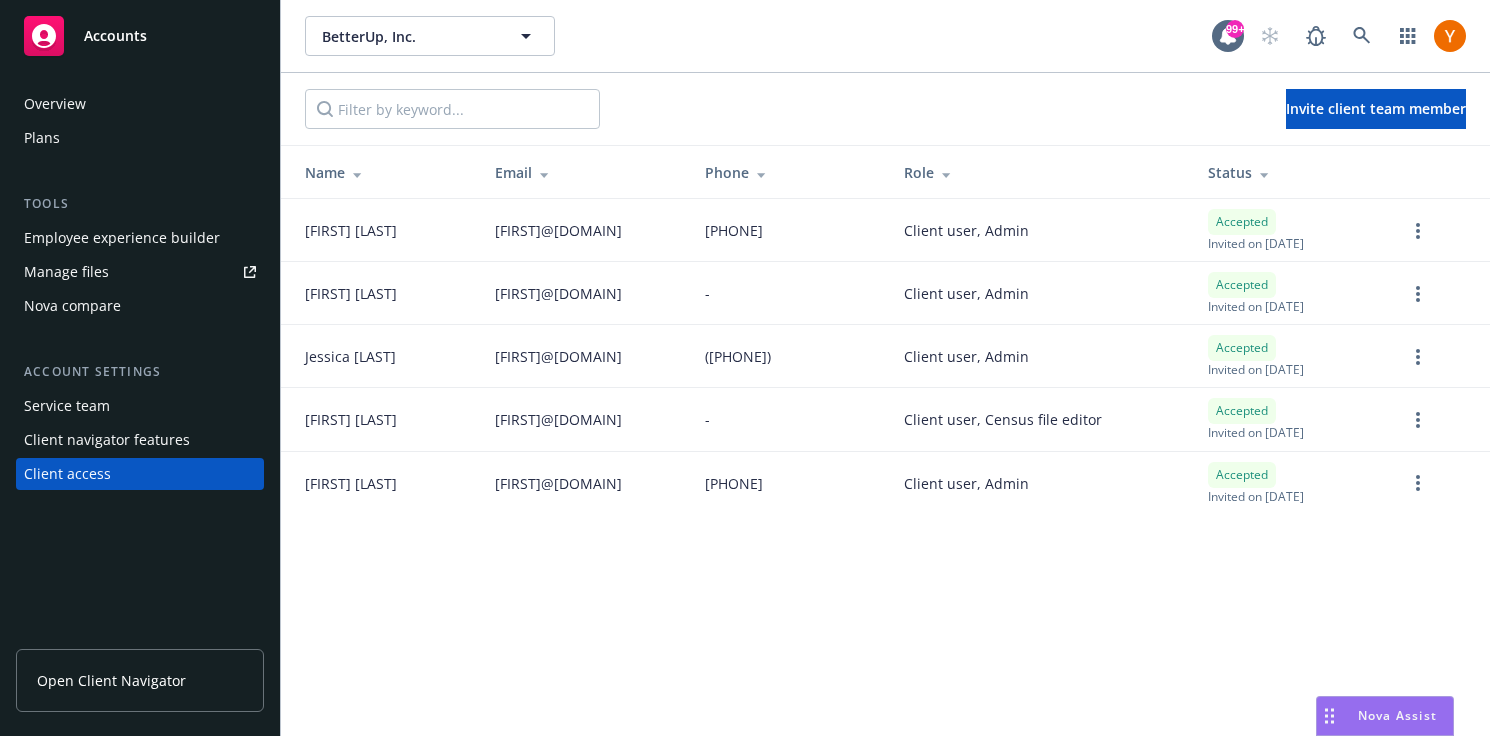 click on "[FIRST]   [LAST]" at bounding box center [350, 356] 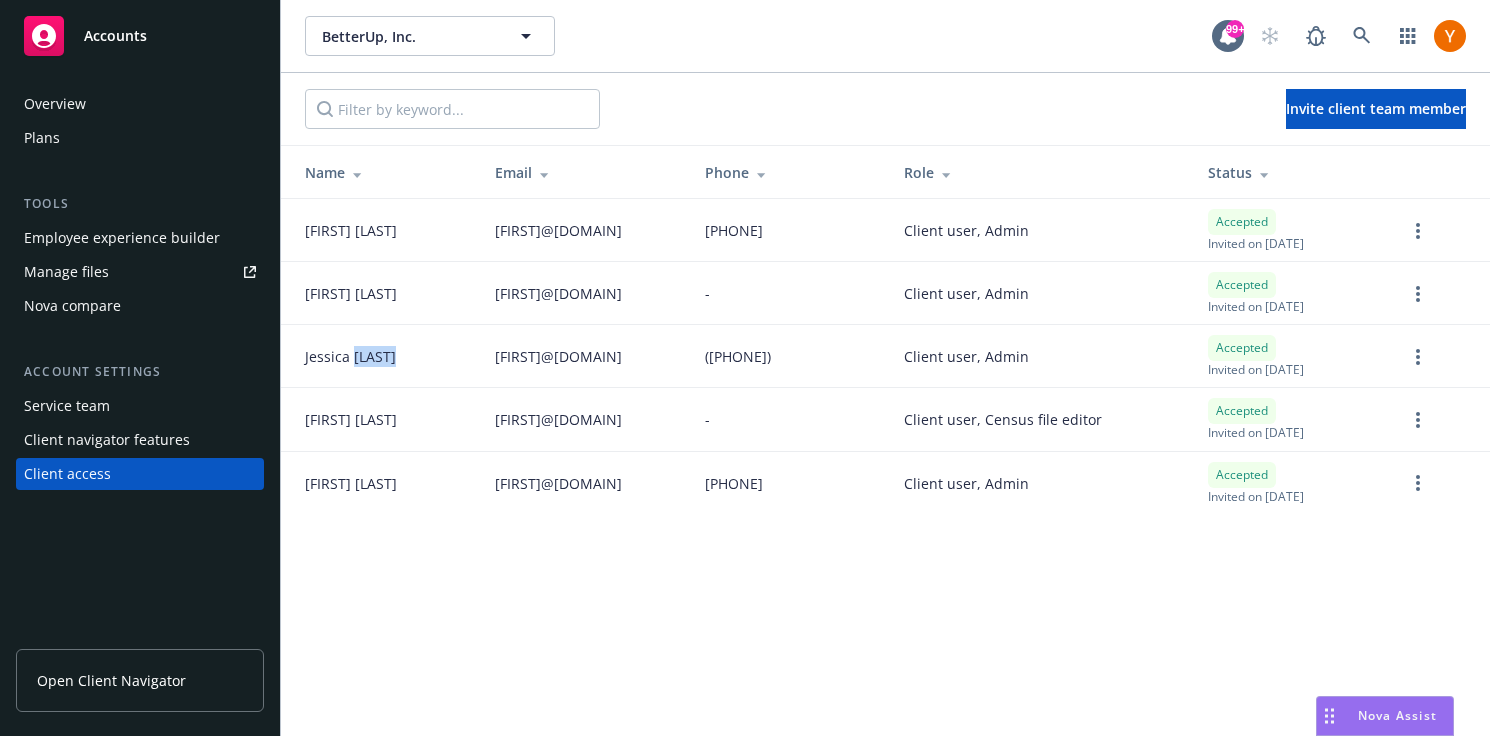 click on "[FIRST]   [LAST]" at bounding box center [350, 356] 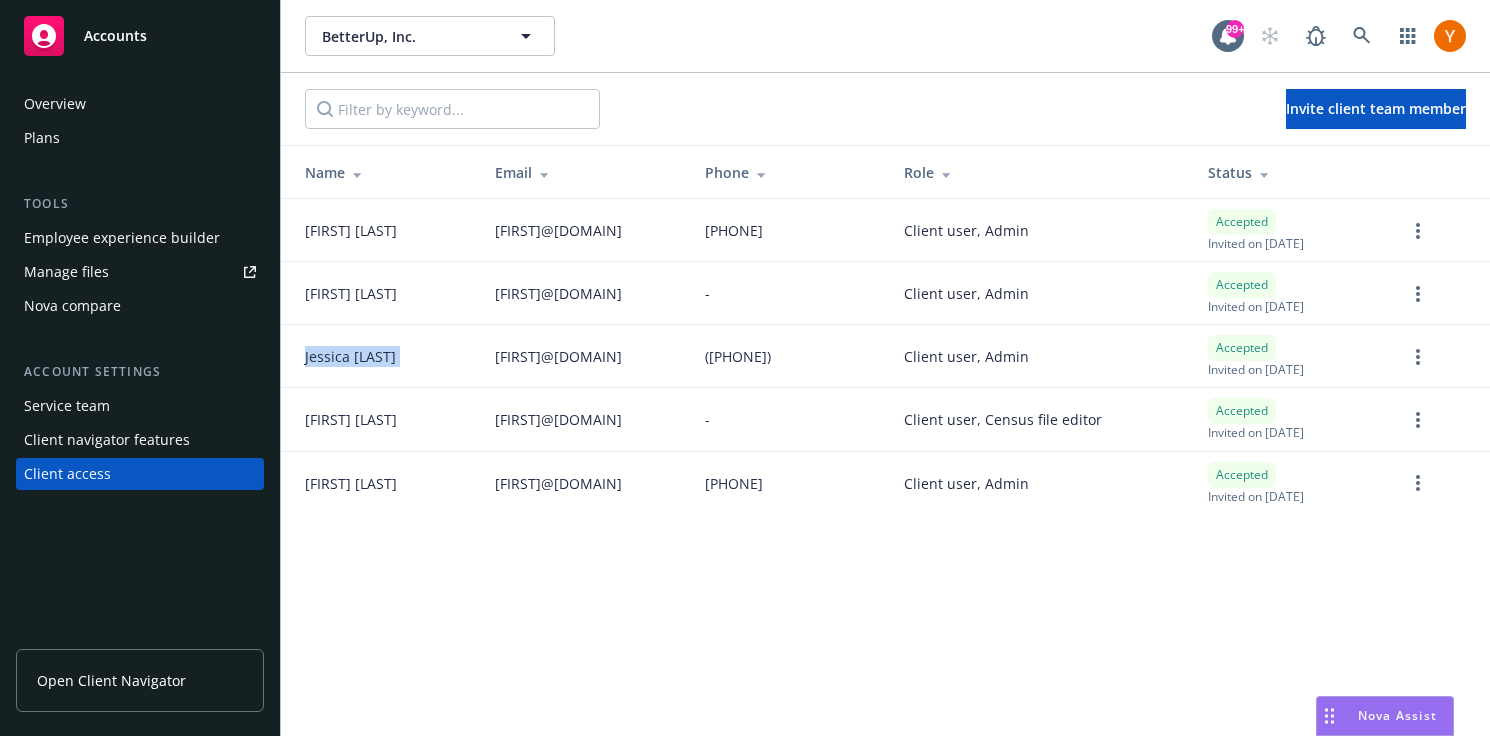 click on "[FIRST]   [LAST]" at bounding box center [350, 356] 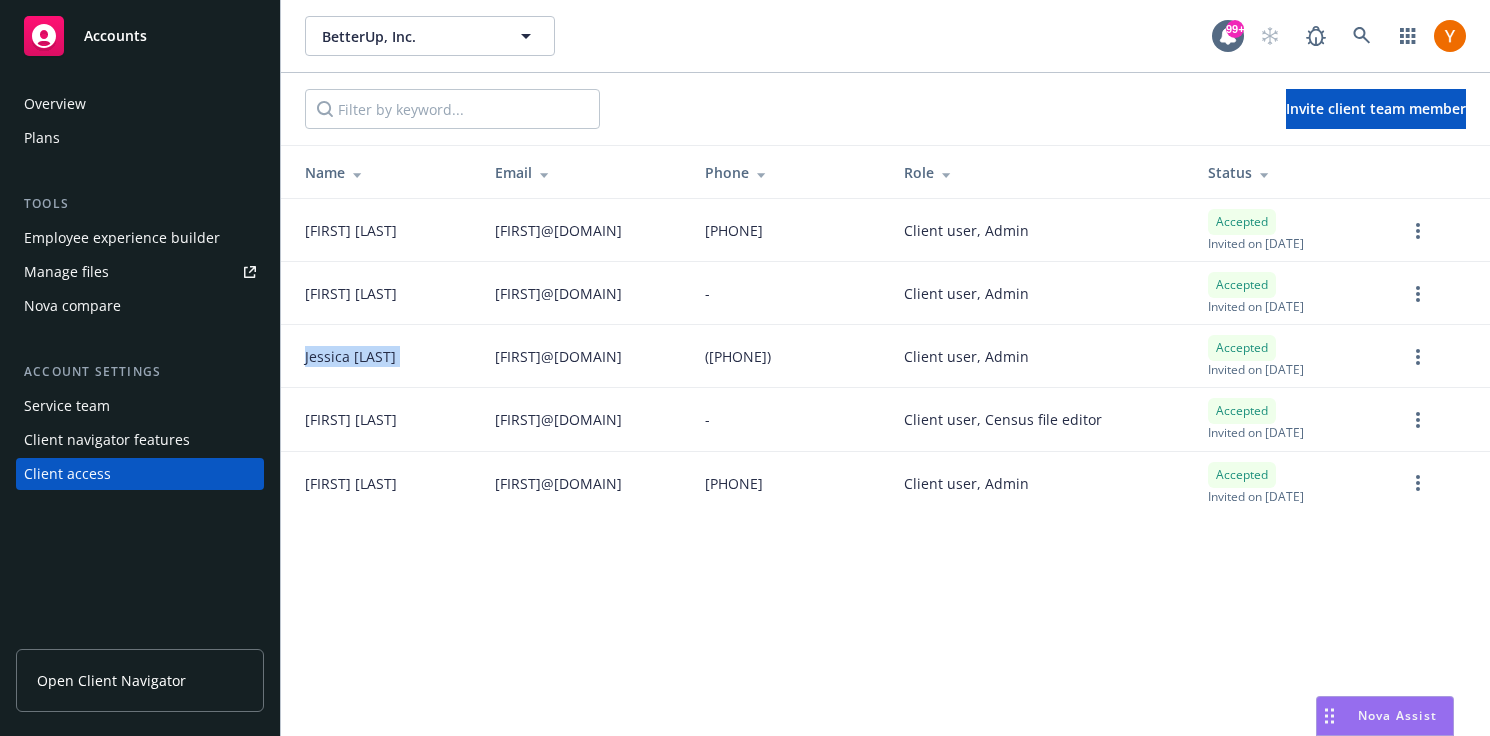copy on "[FIRST]   [LAST]" 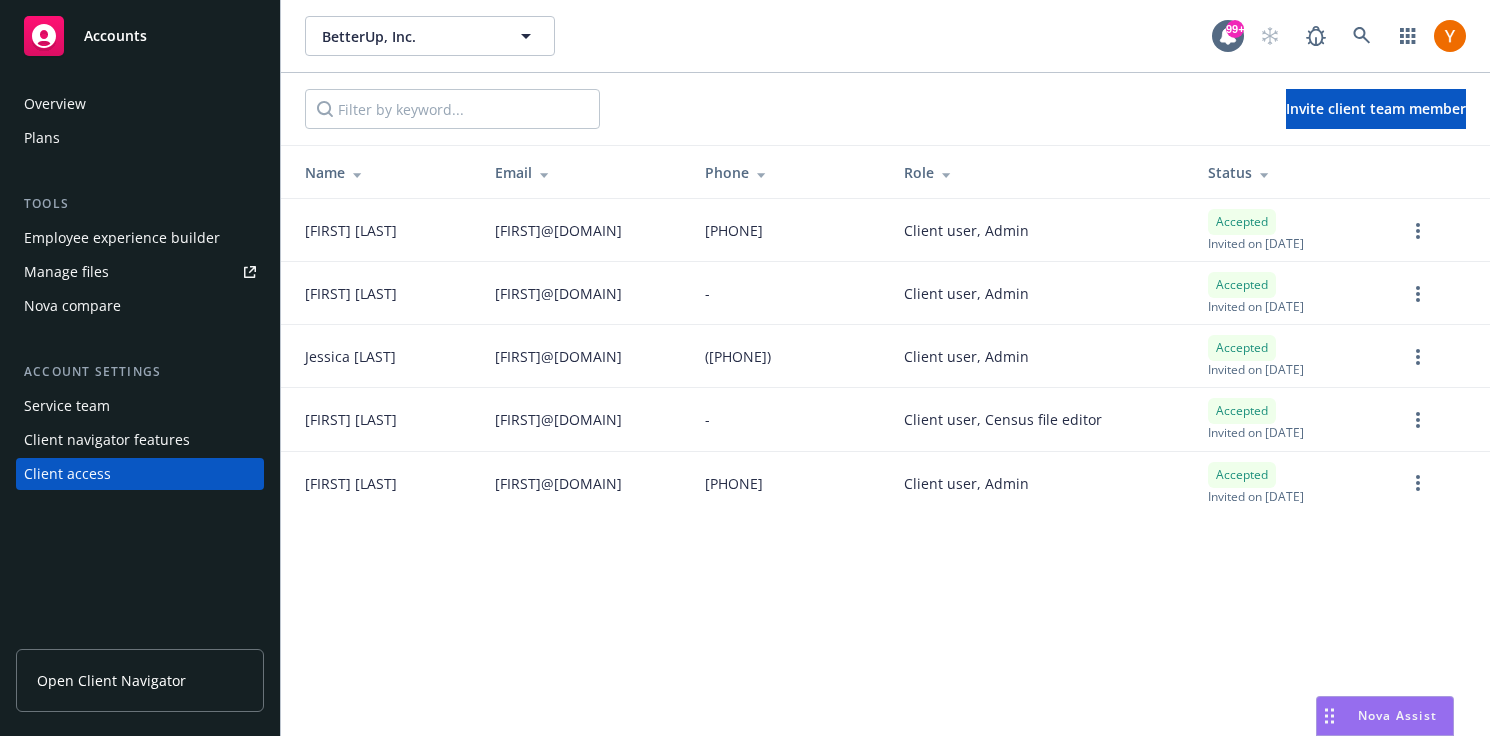 click on "Client user, Admin" at bounding box center (1040, 356) 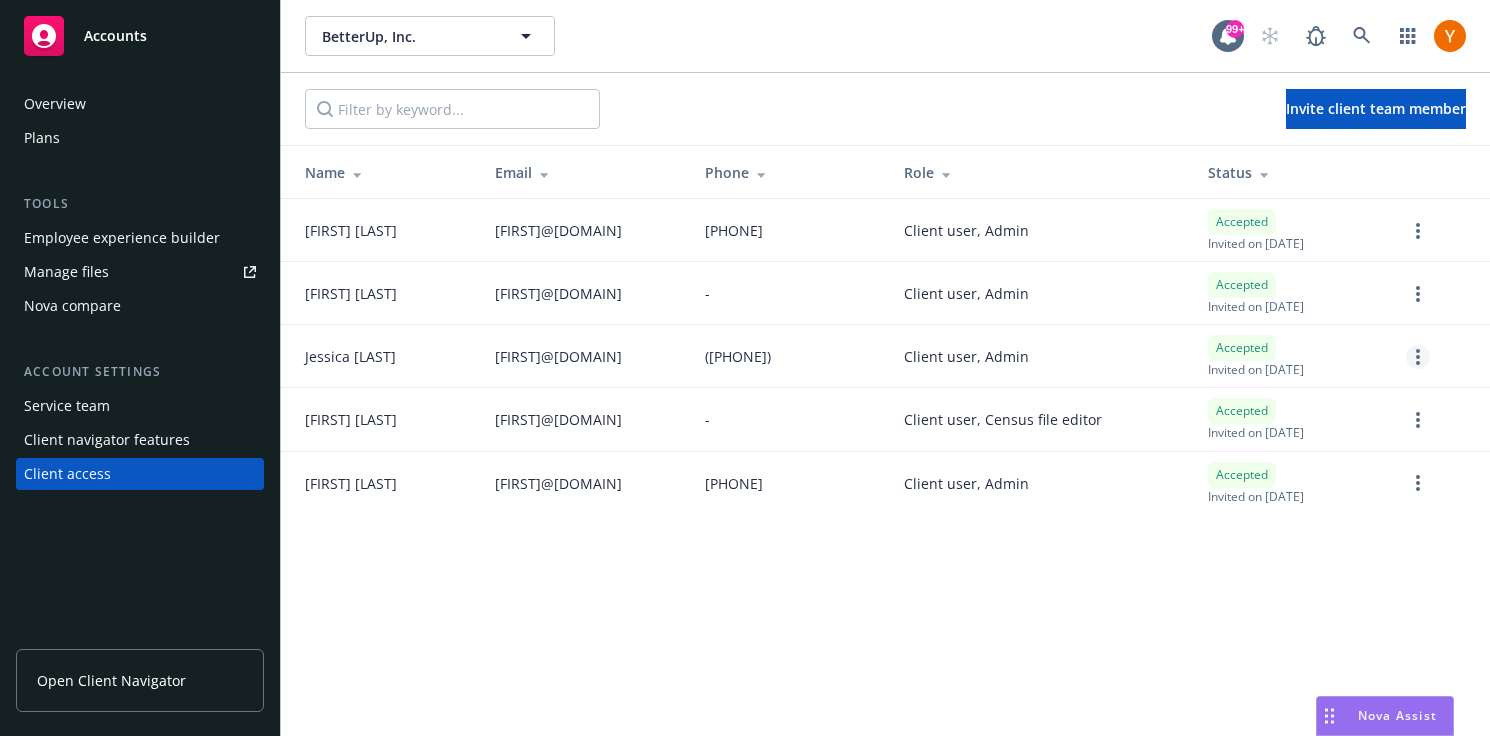 click at bounding box center [1418, 357] 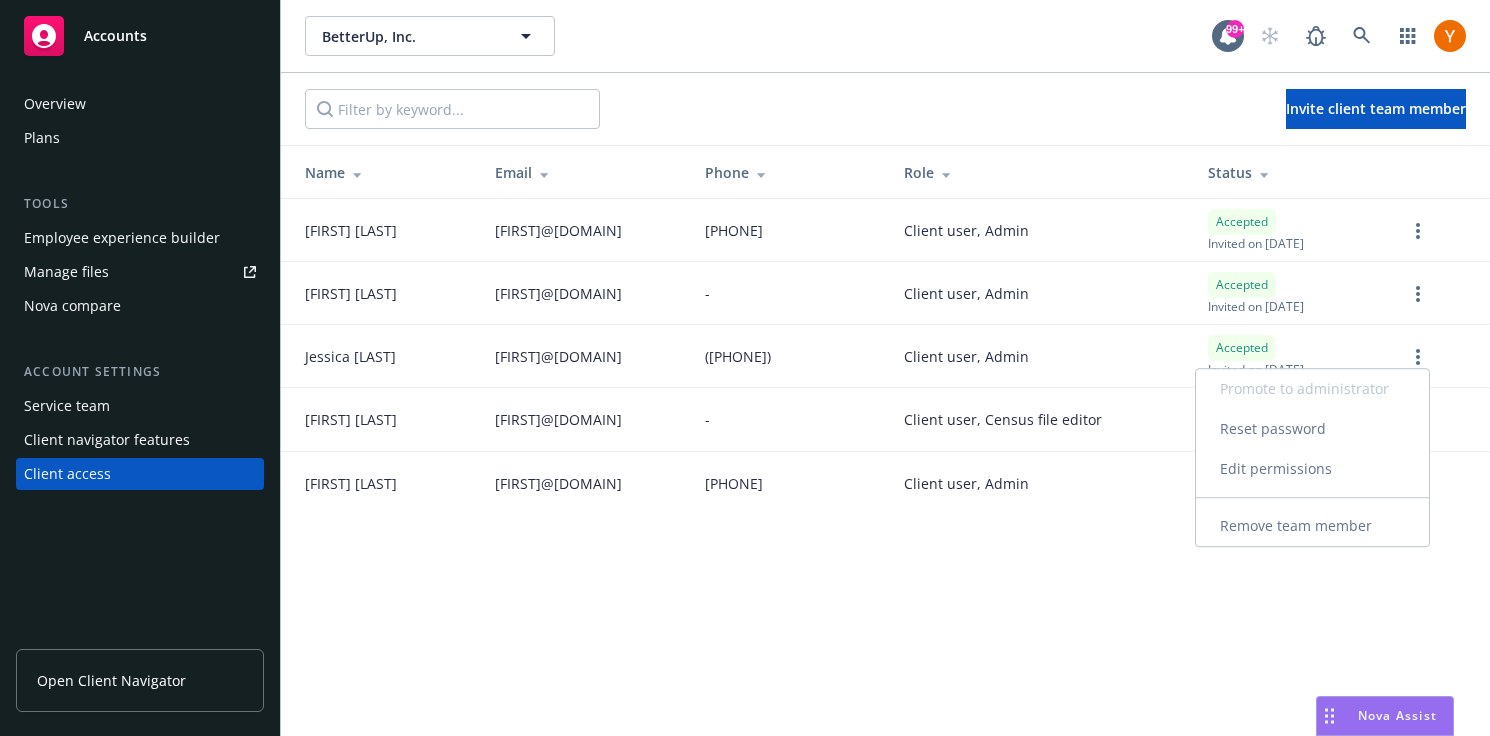 click on "BetterUp, Inc. BetterUp, Inc. 99+ Invite client team member Name Email Phone Role Status [FIRST]   [LAST] [FIRST]@[DOMAIN] [PHONE] Client user, Admin Accepted Invited on [DATE] [FIRST]   [LAST] [FIRST]@[DOMAIN] - Client user, Admin Accepted Invited on [DATE] [FIRST]   [LAST] [FIRST]@[DOMAIN] ([PHONE]) Client user, Admin Accepted Invited on [DATE] [FIRST]   [LAST] [FIRST]@[DOMAIN] - Client user, Census file editor Accepted Invited on [DATE] [FIRST]   [LAST] [FIRST]@[DOMAIN] [PHONE] Client user, Admin Accepted Invited on [DATE]" at bounding box center (885, 368) 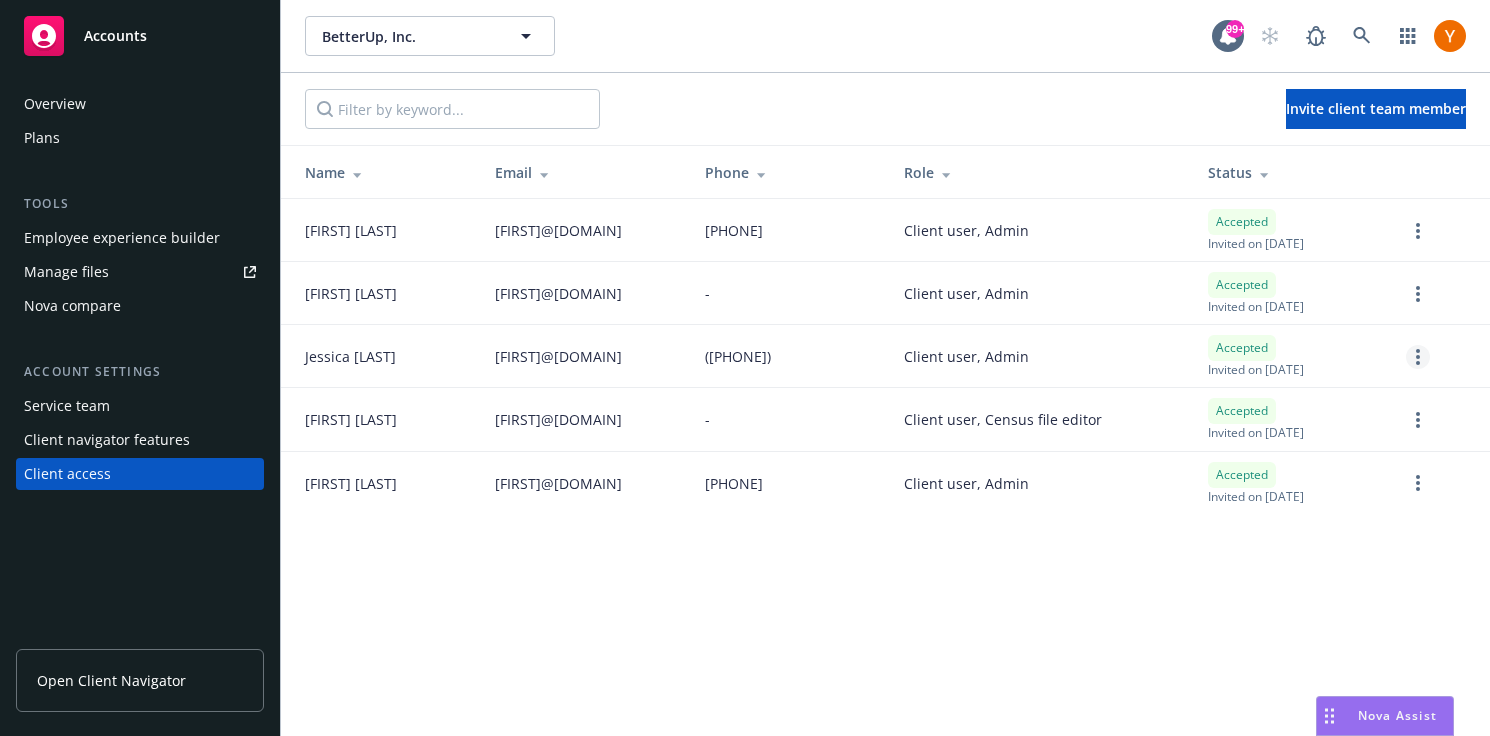 click 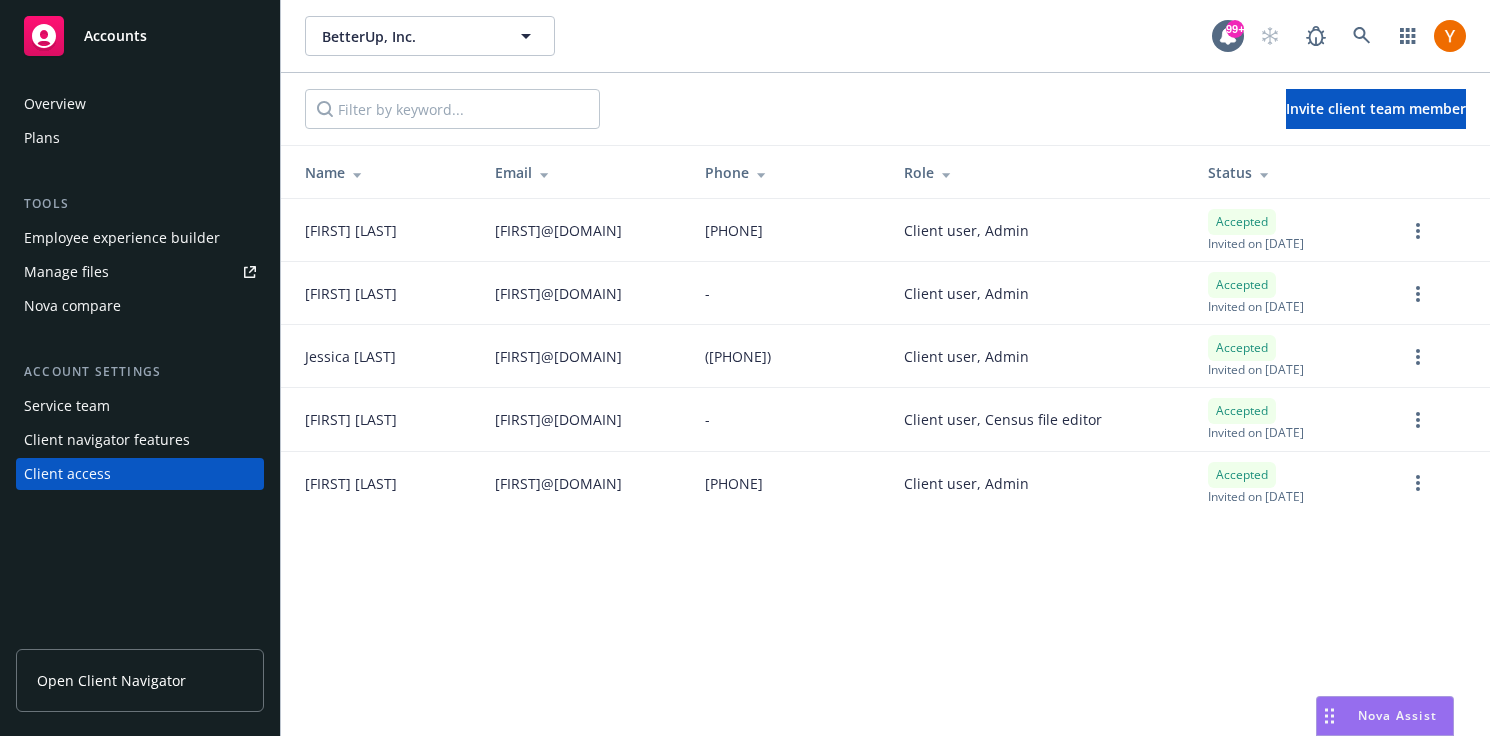 click on "Client user, Census file editor" at bounding box center (1040, 419) 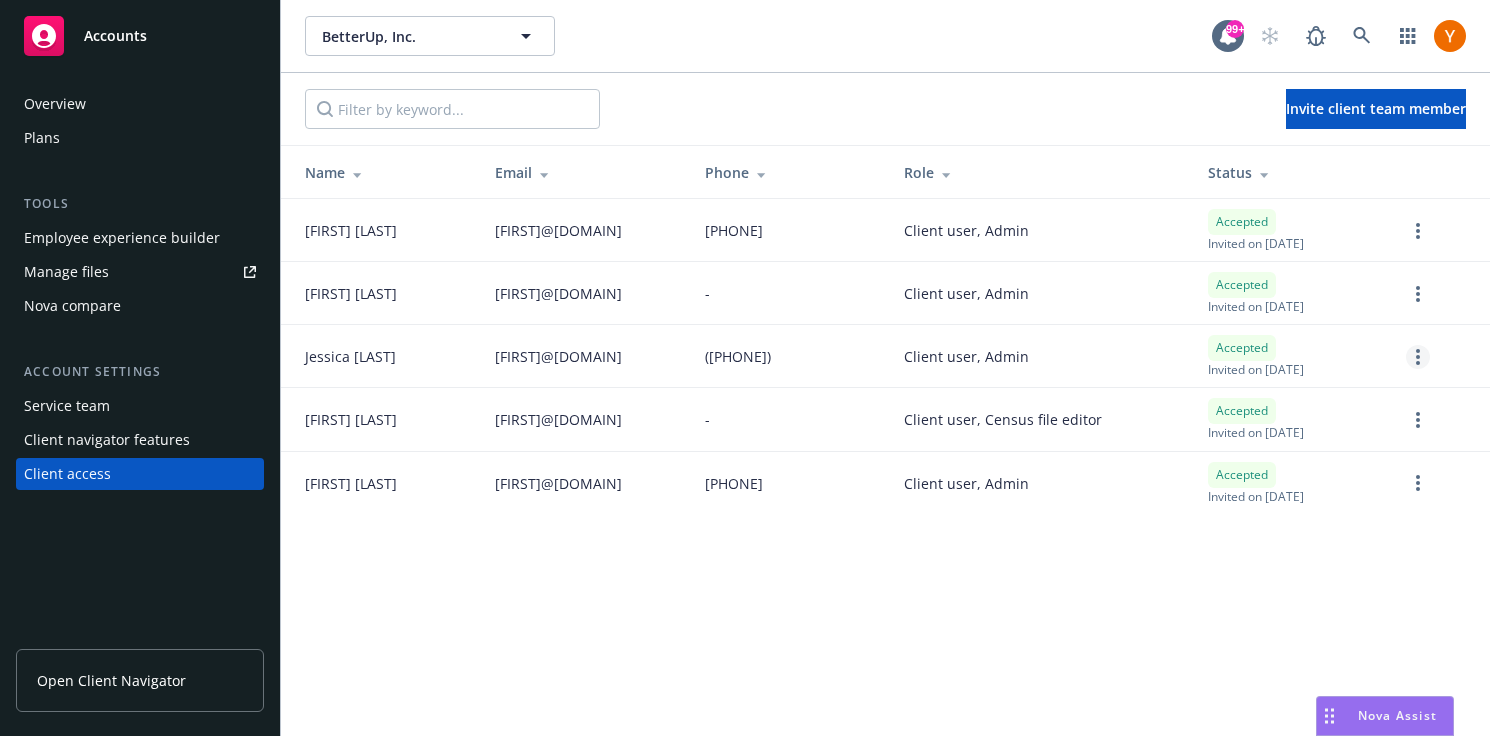 click 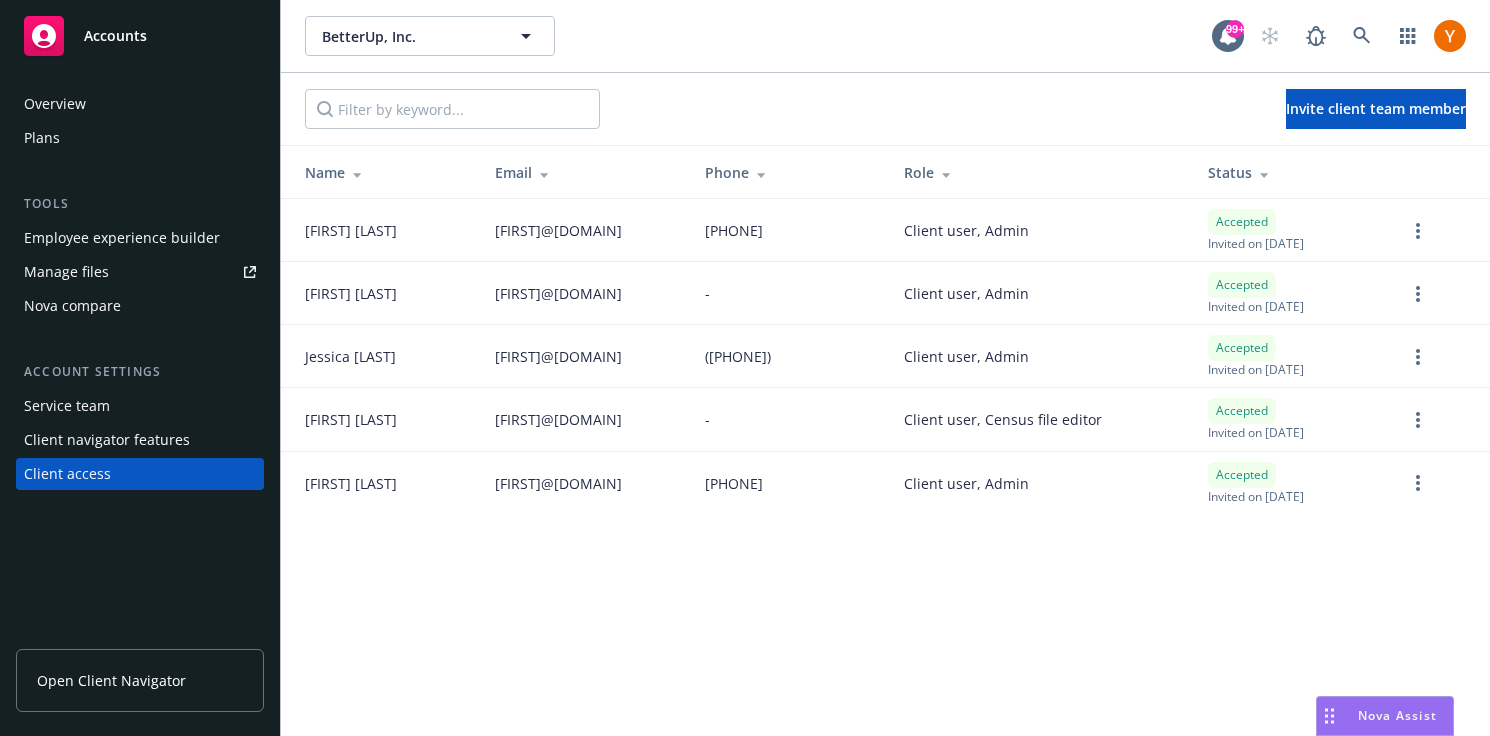 click at bounding box center [1440, 483] 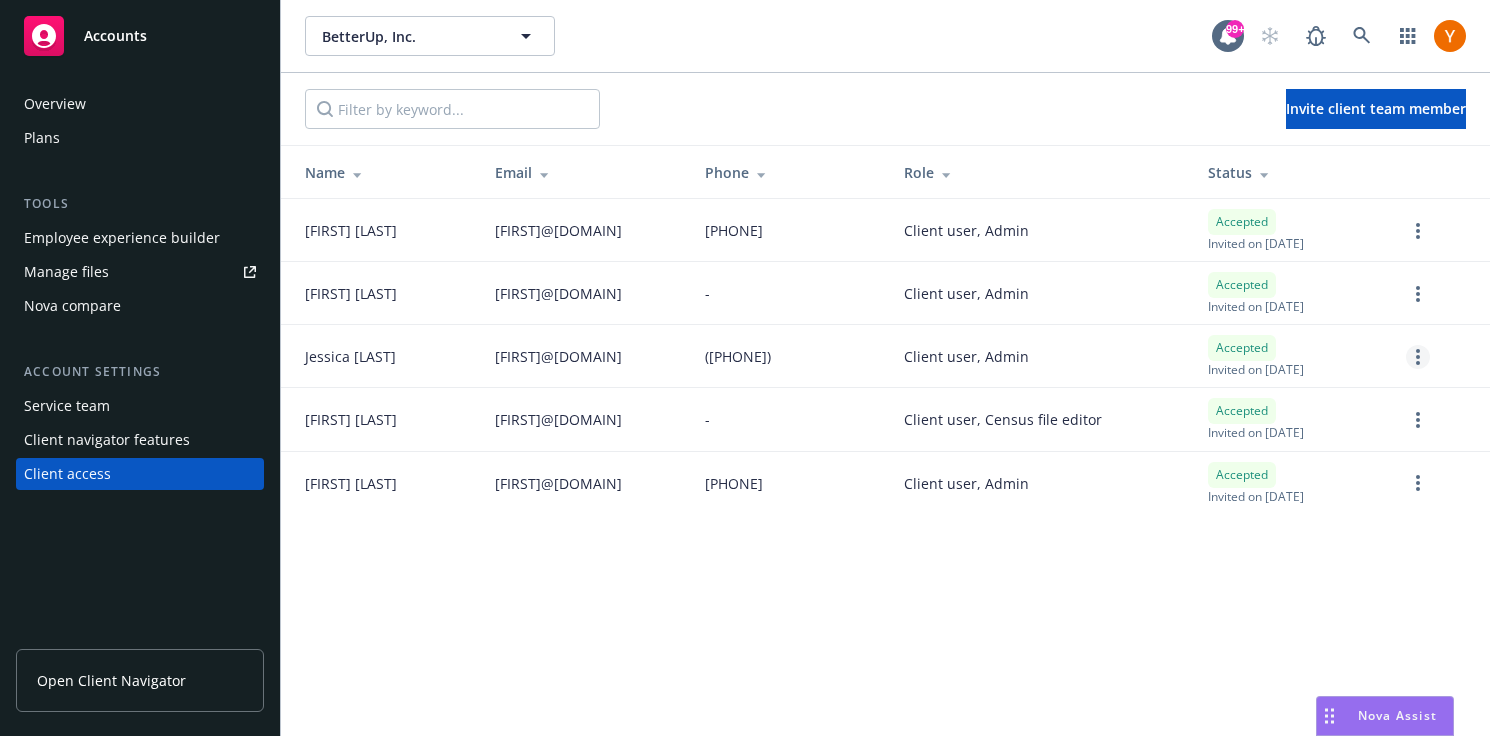 click 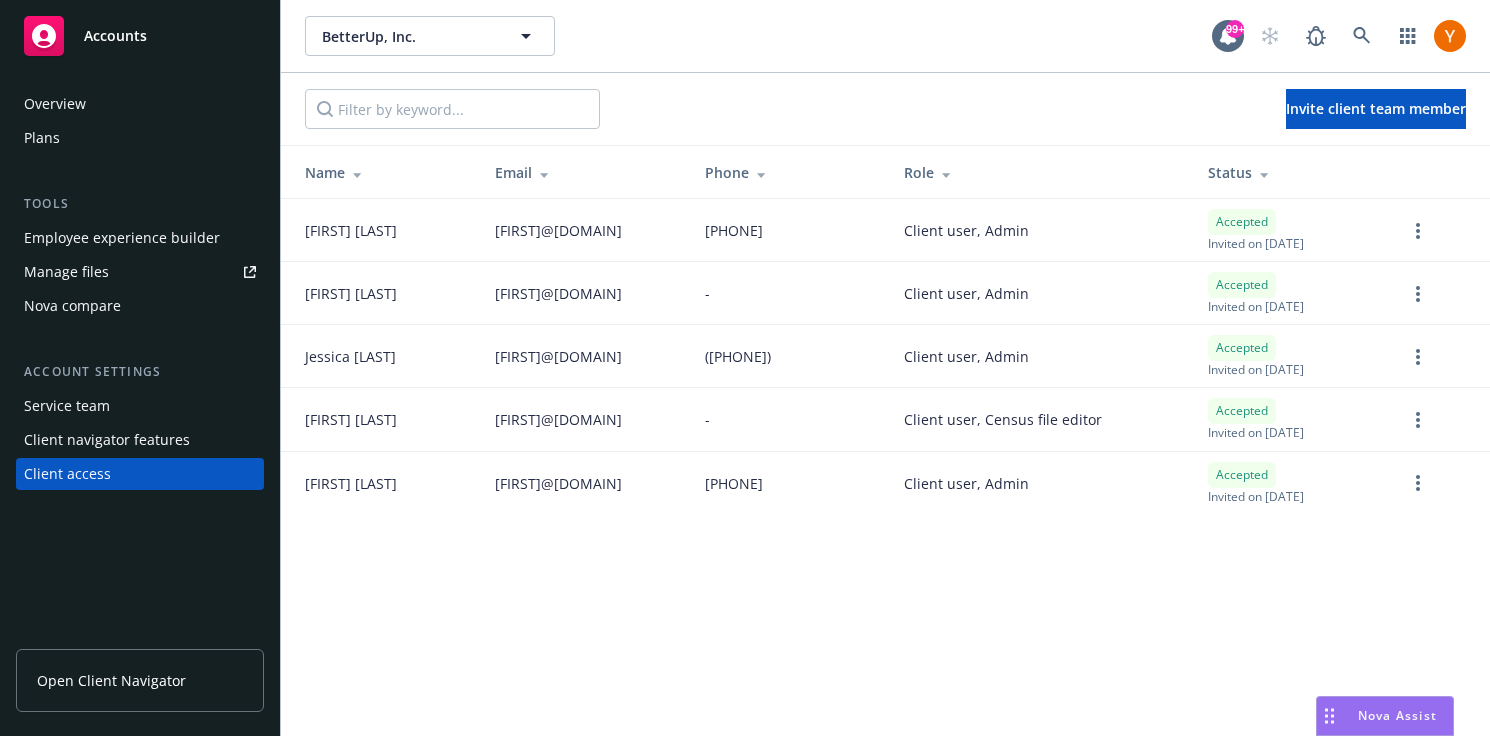 click on "BetterUp, Inc. BetterUp, Inc. 99+ Invite client team member Name Email Phone Role Status [FIRST]   [LAST] [FIRST]@[DOMAIN] [PHONE] Client user, Admin Accepted Invited on [DATE] [FIRST]   [LAST] [FIRST]@[DOMAIN] - Client user, Admin Accepted Invited on [DATE] [FIRST]   [LAST] [FIRST]@[DOMAIN] ([PHONE]) Client user, Admin Accepted Invited on [DATE] [FIRST]   [LAST] [FIRST]@[DOMAIN] - Client user, Census file editor Accepted Invited on [DATE] [FIRST]   [LAST] [FIRST]@[DOMAIN] [PHONE] Client user, Admin Accepted Invited on [DATE]" at bounding box center (885, 368) 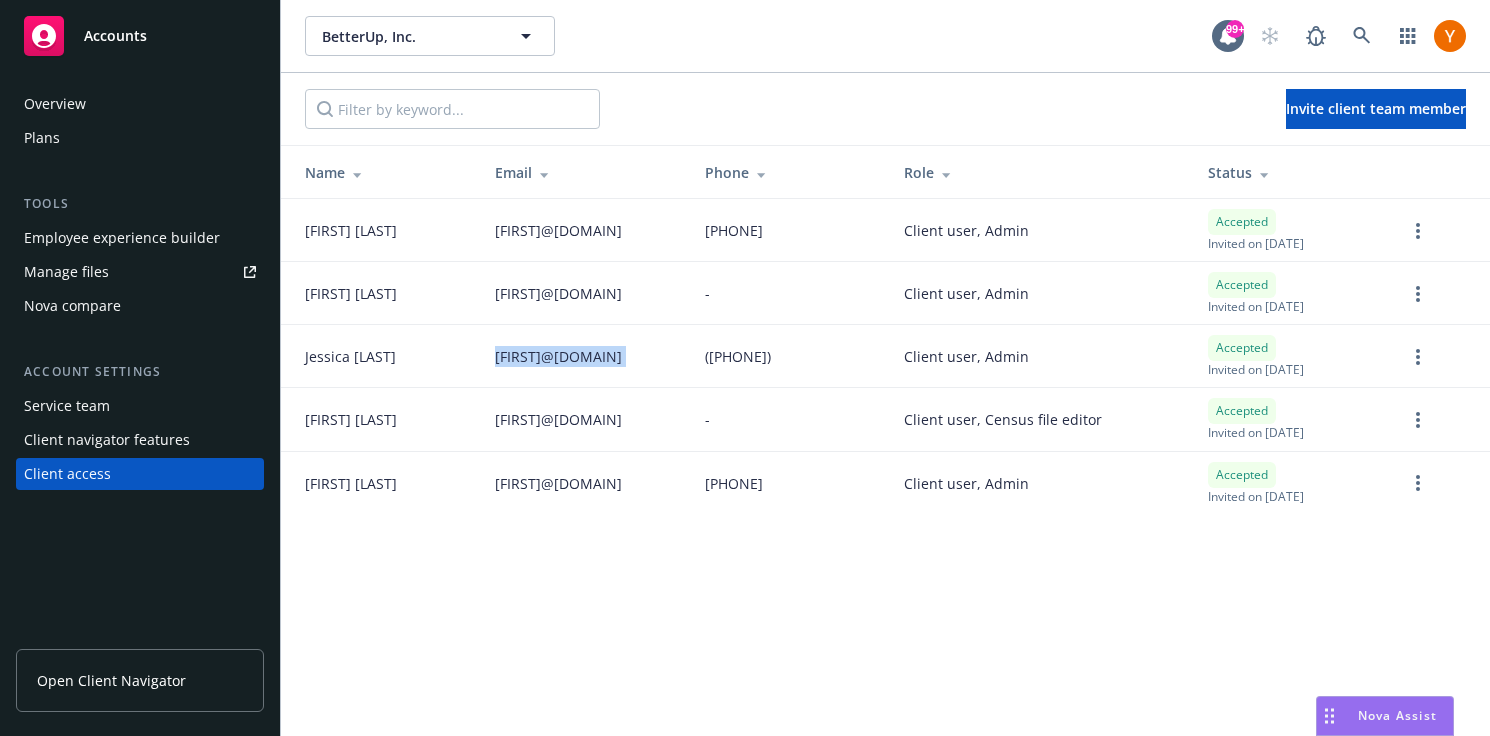 click on "[FIRST]@[DOMAIN]" at bounding box center (558, 356) 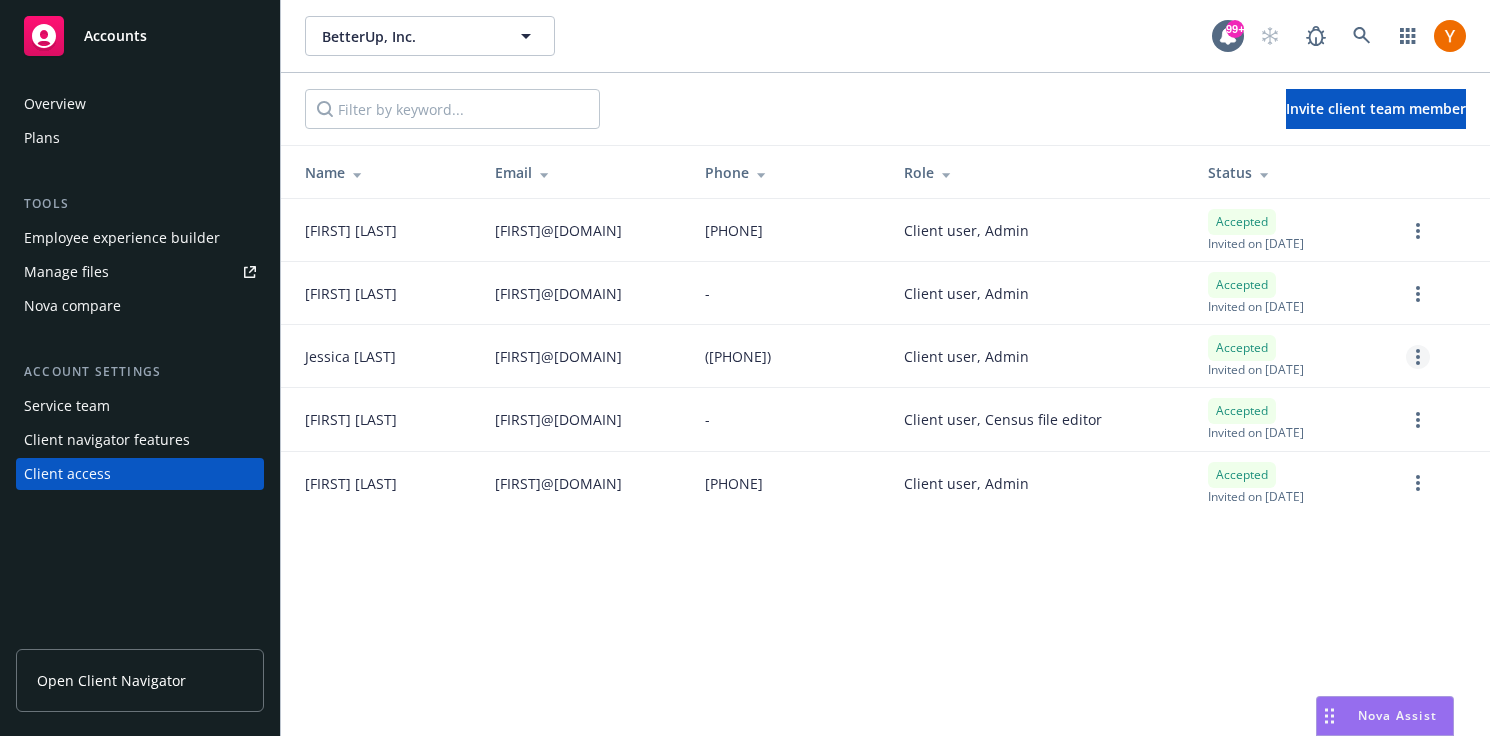 click 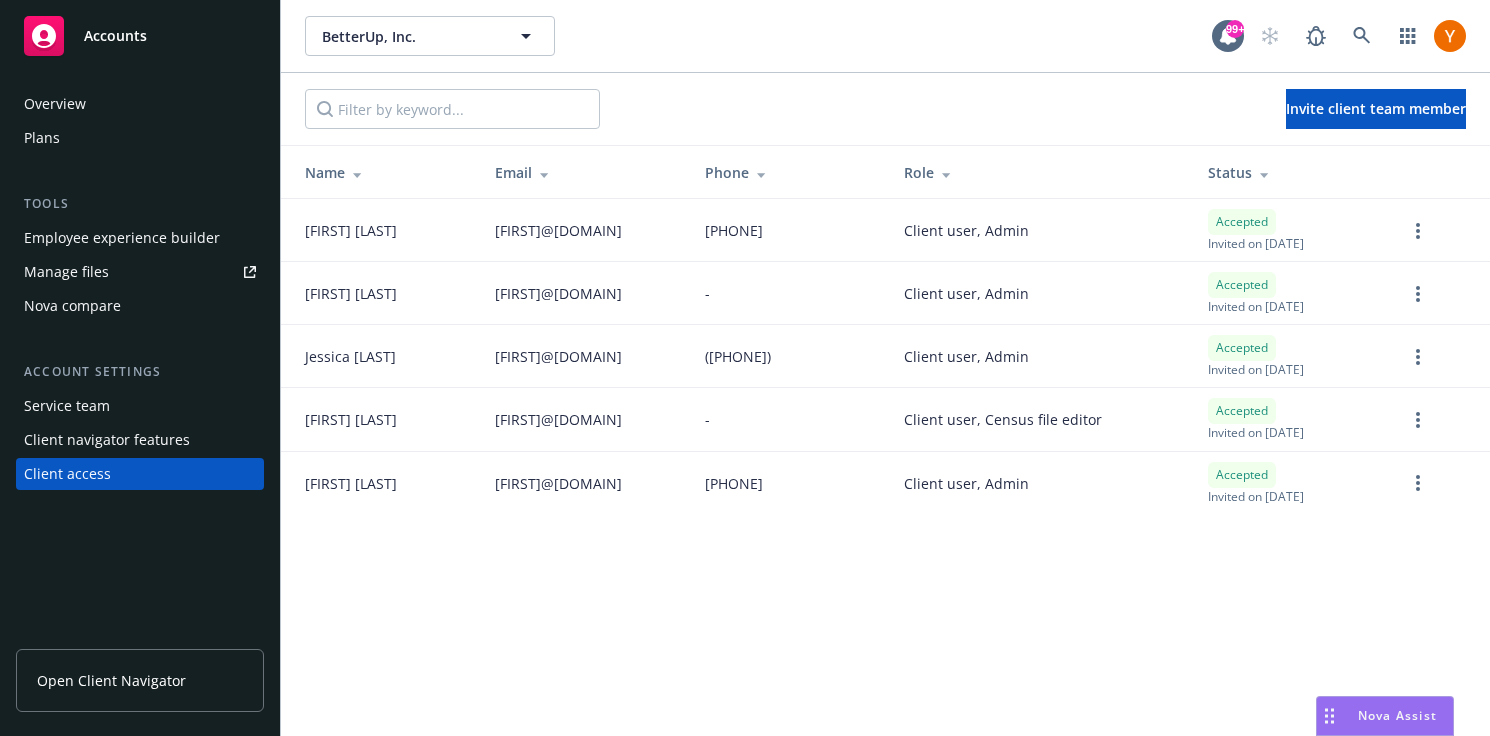 click on "Accepted Invited on [DATE]" at bounding box center (1291, 356) 